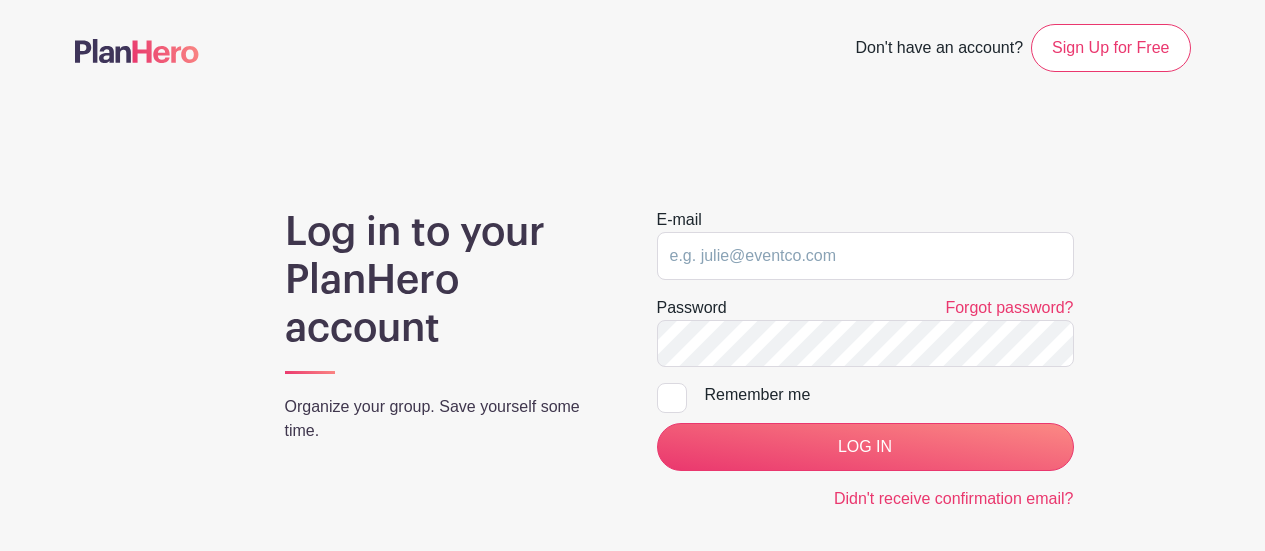 scroll, scrollTop: 0, scrollLeft: 0, axis: both 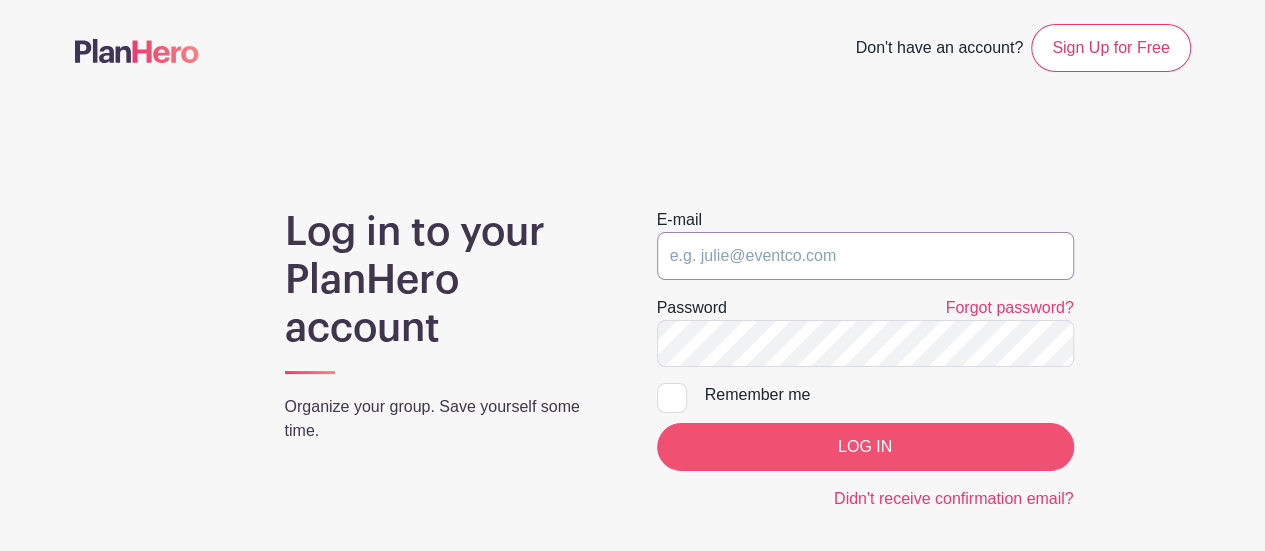 type on "[EMAIL]" 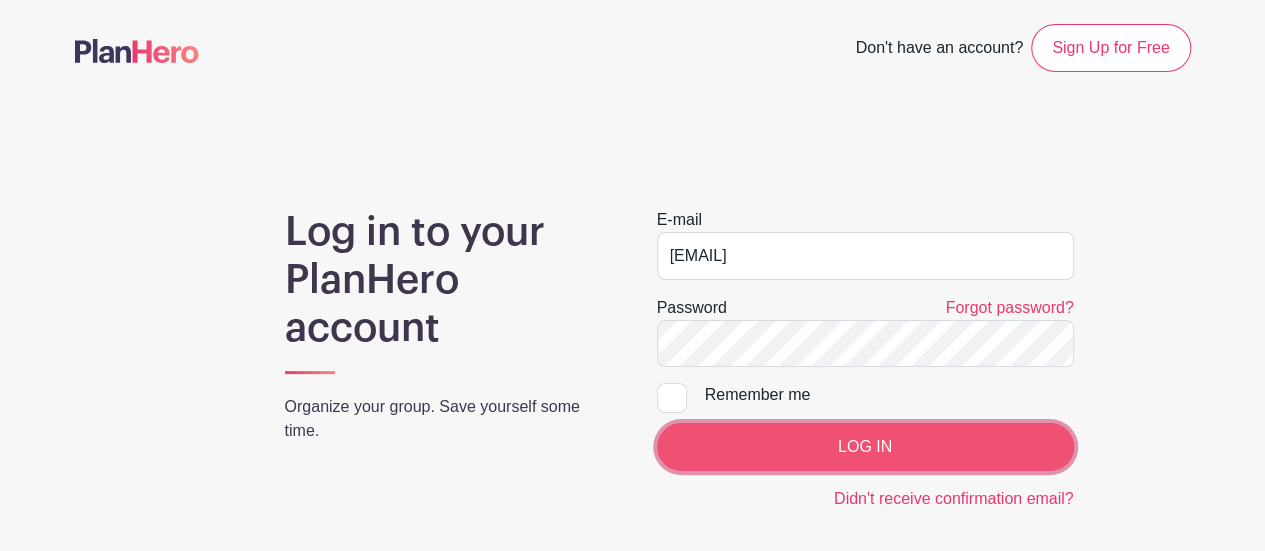 click on "LOG IN" at bounding box center [865, 447] 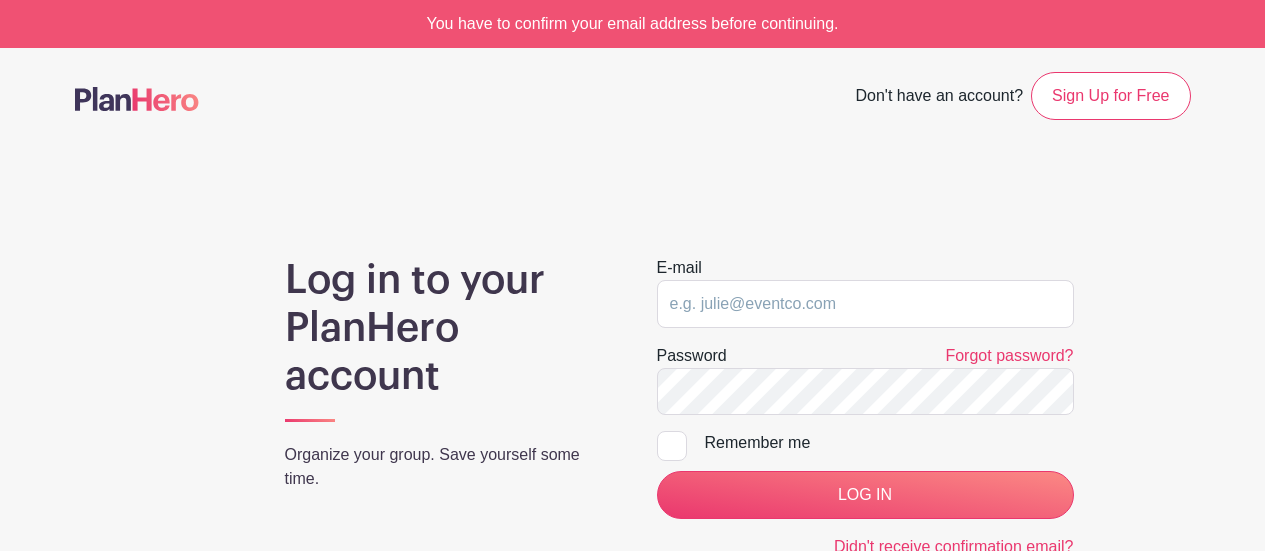 scroll, scrollTop: 0, scrollLeft: 0, axis: both 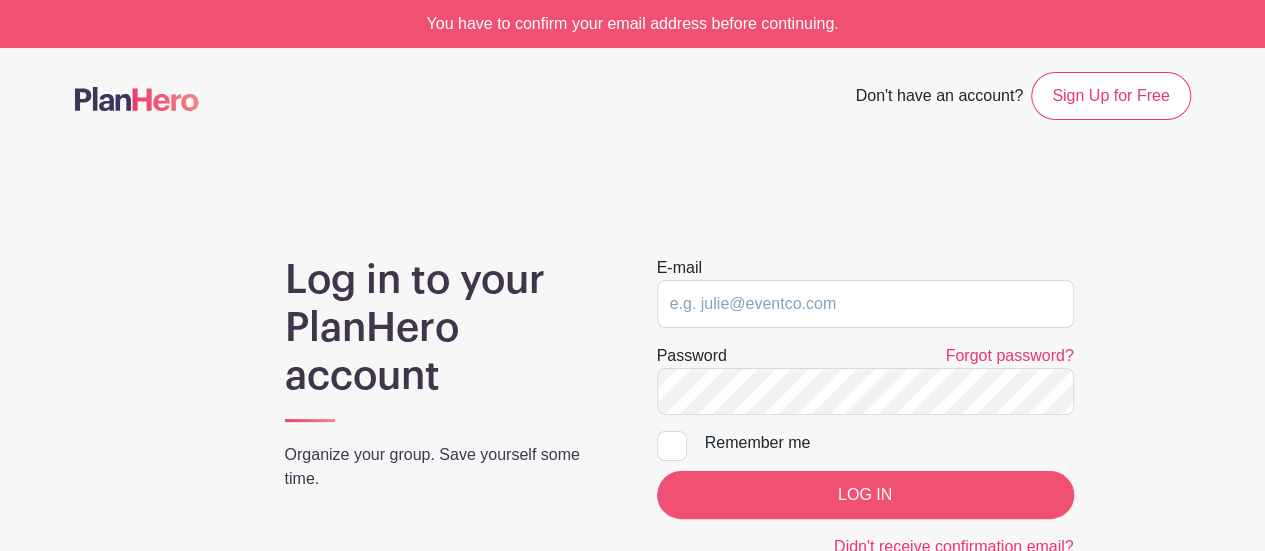 type on "[EMAIL]" 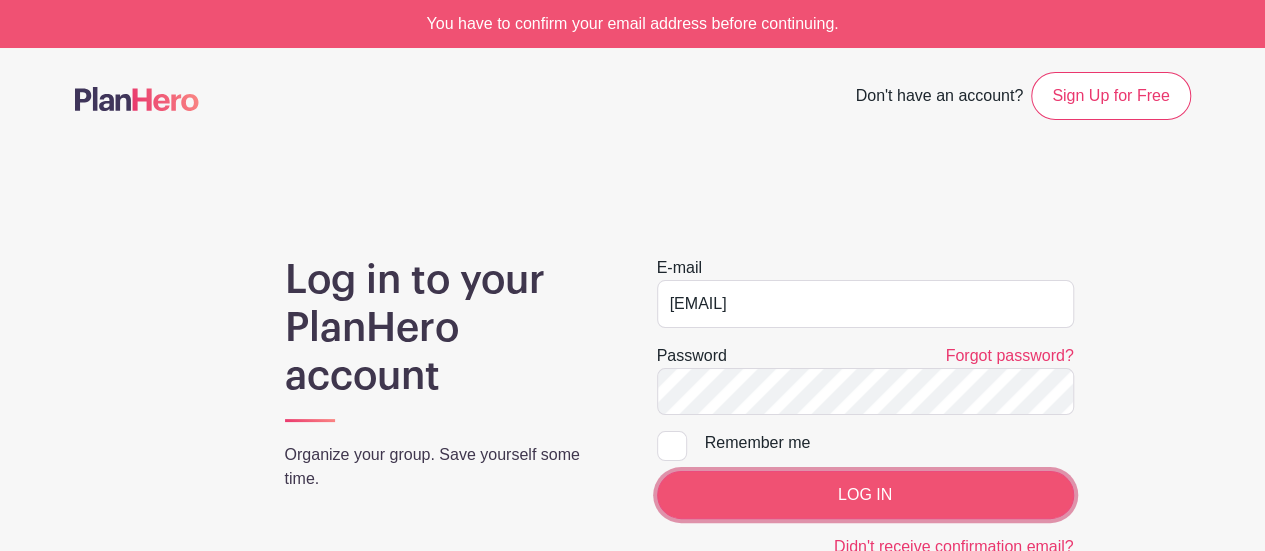 click on "LOG IN" at bounding box center (865, 495) 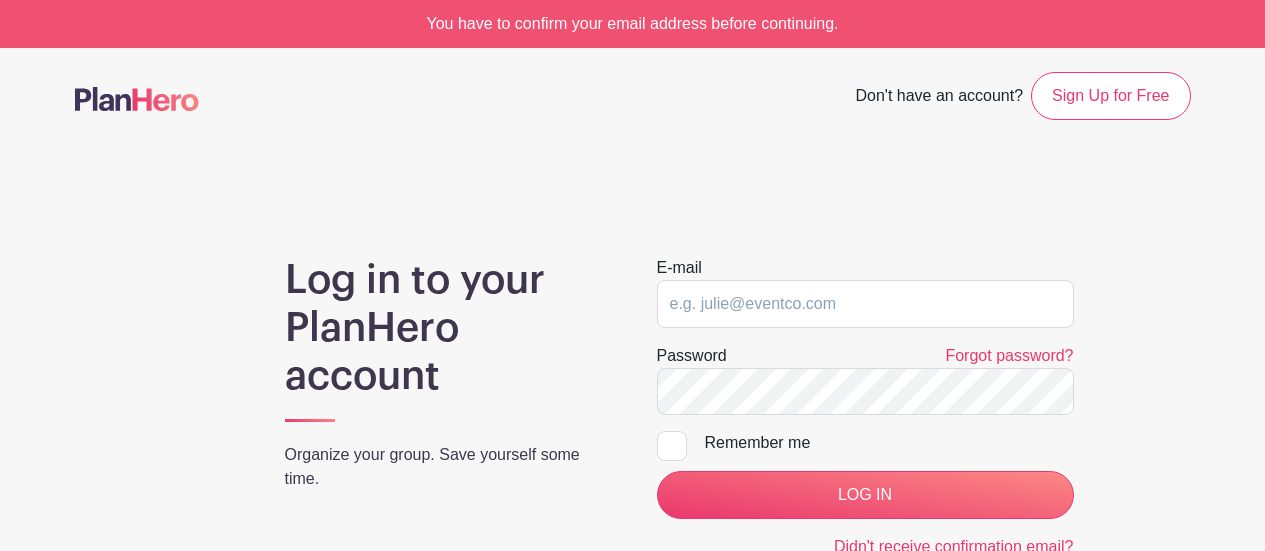 scroll, scrollTop: 0, scrollLeft: 0, axis: both 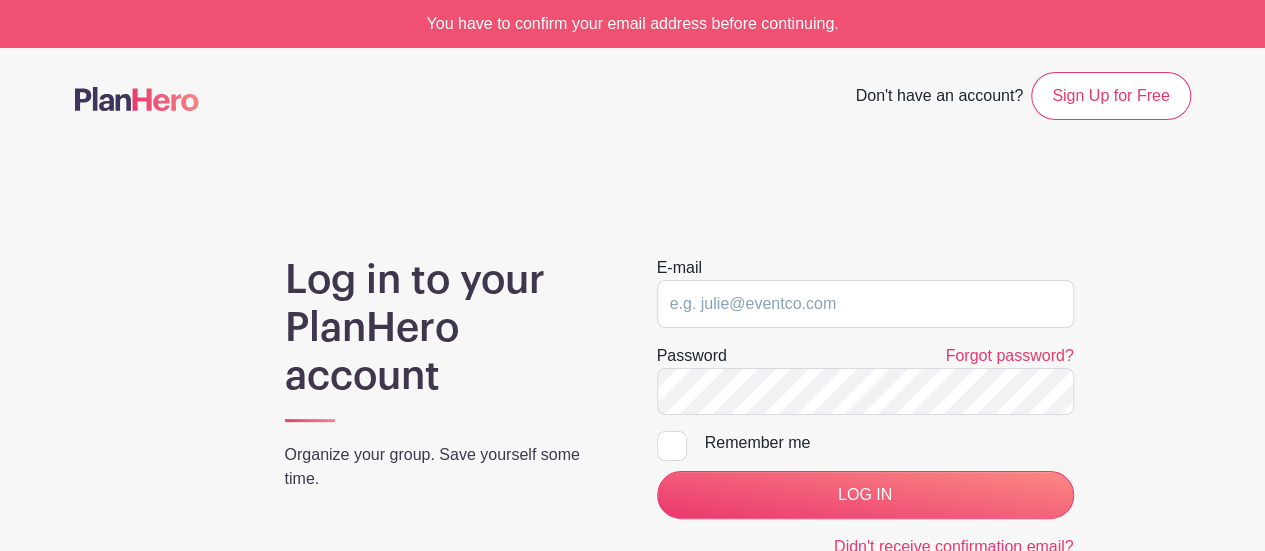 type on "[EMAIL]" 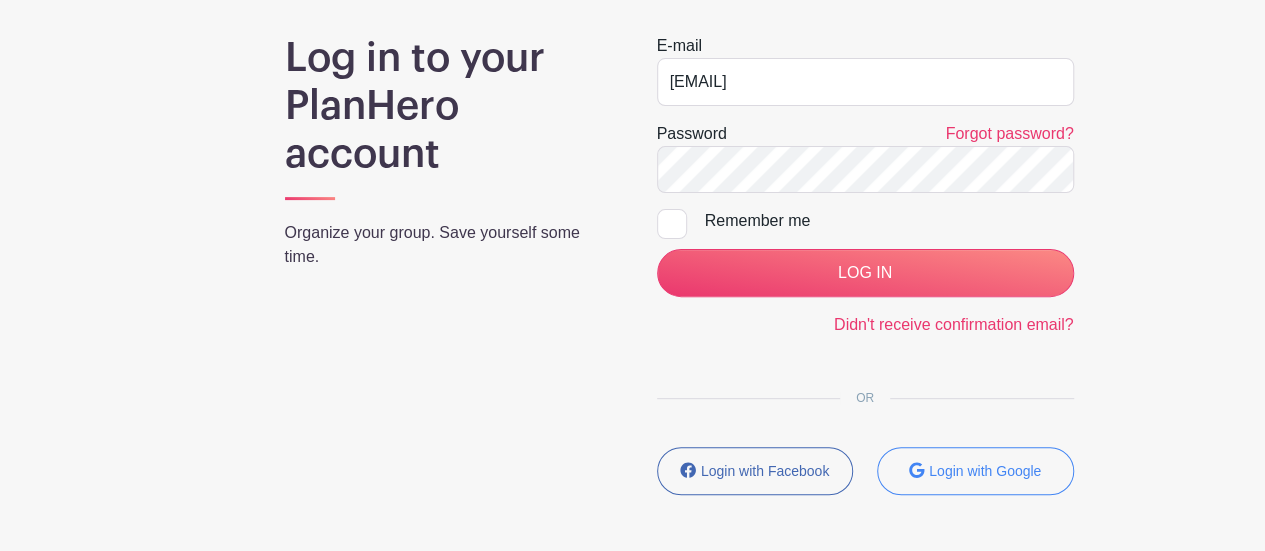 scroll, scrollTop: 211, scrollLeft: 0, axis: vertical 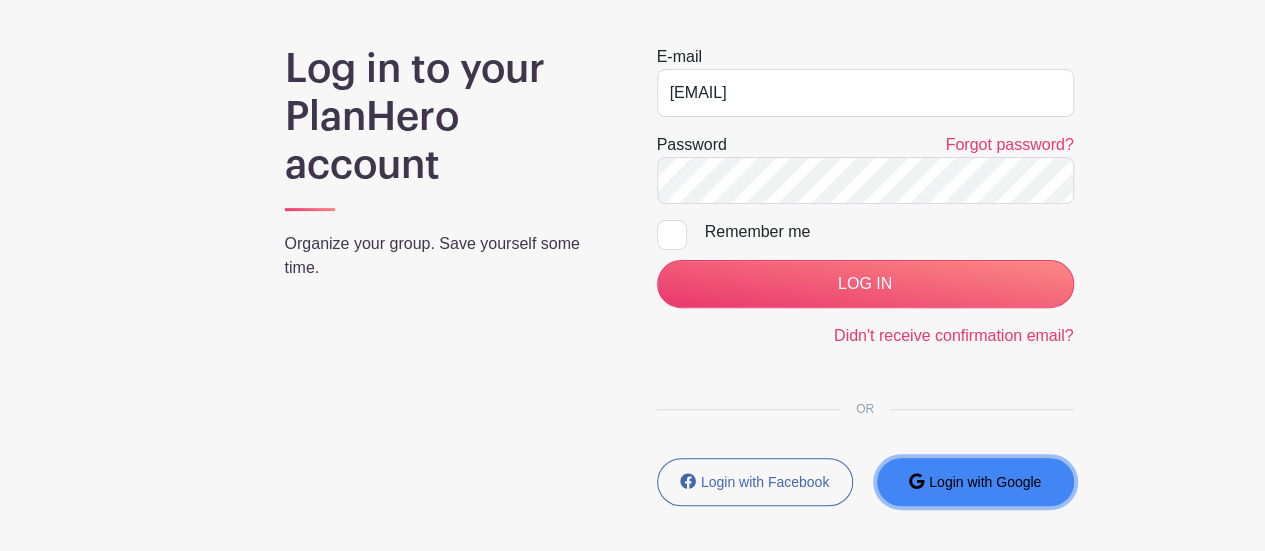 click on "Login with Google" at bounding box center [975, 482] 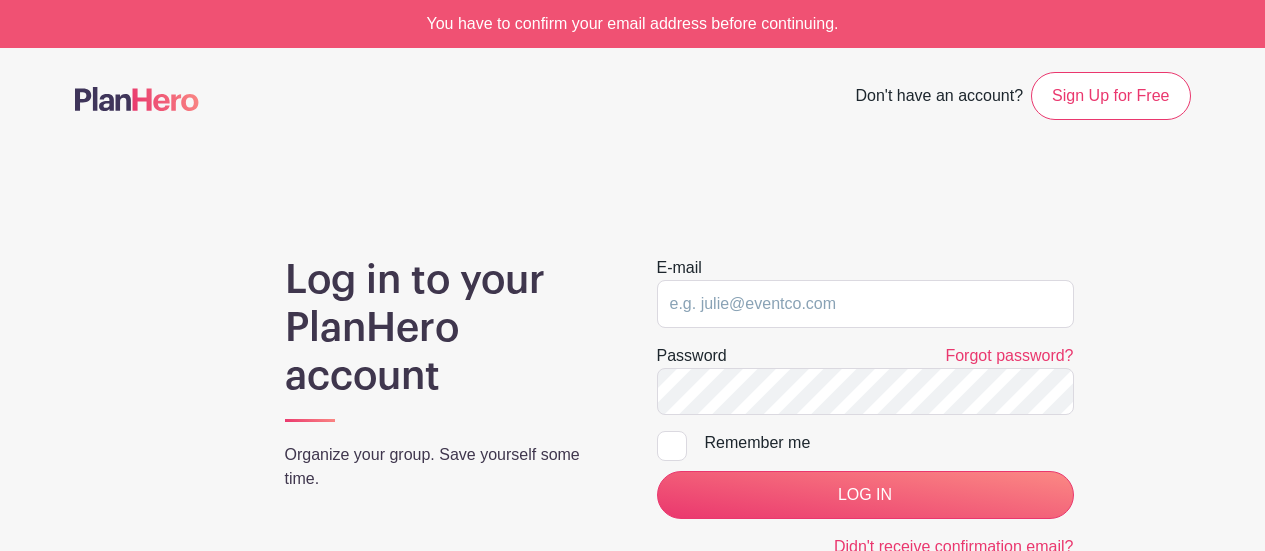 scroll, scrollTop: 0, scrollLeft: 0, axis: both 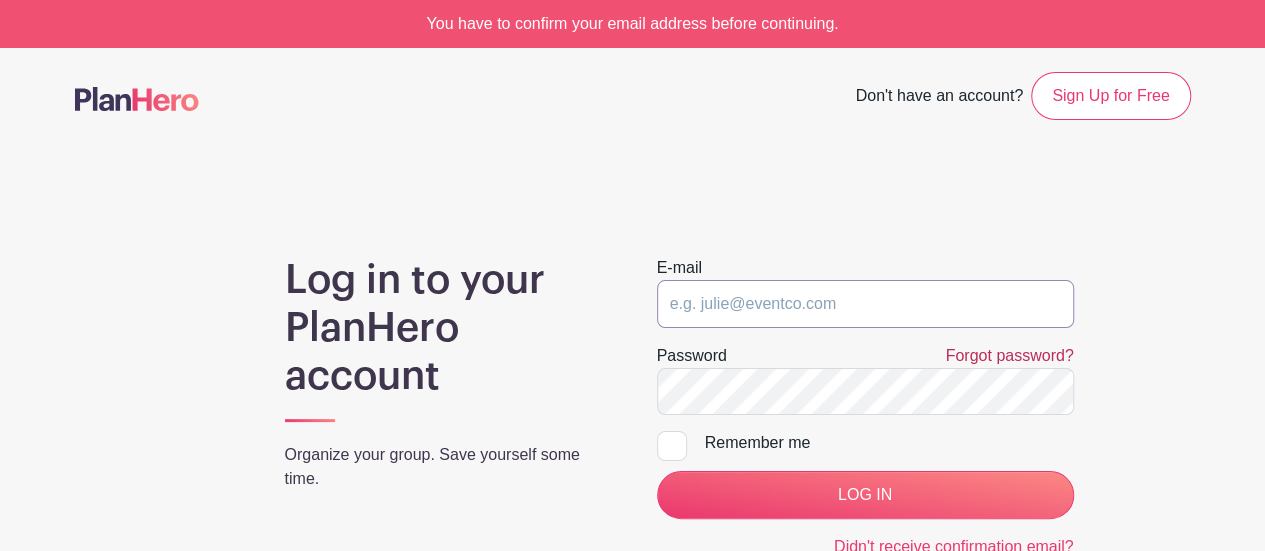 type on "[EMAIL]" 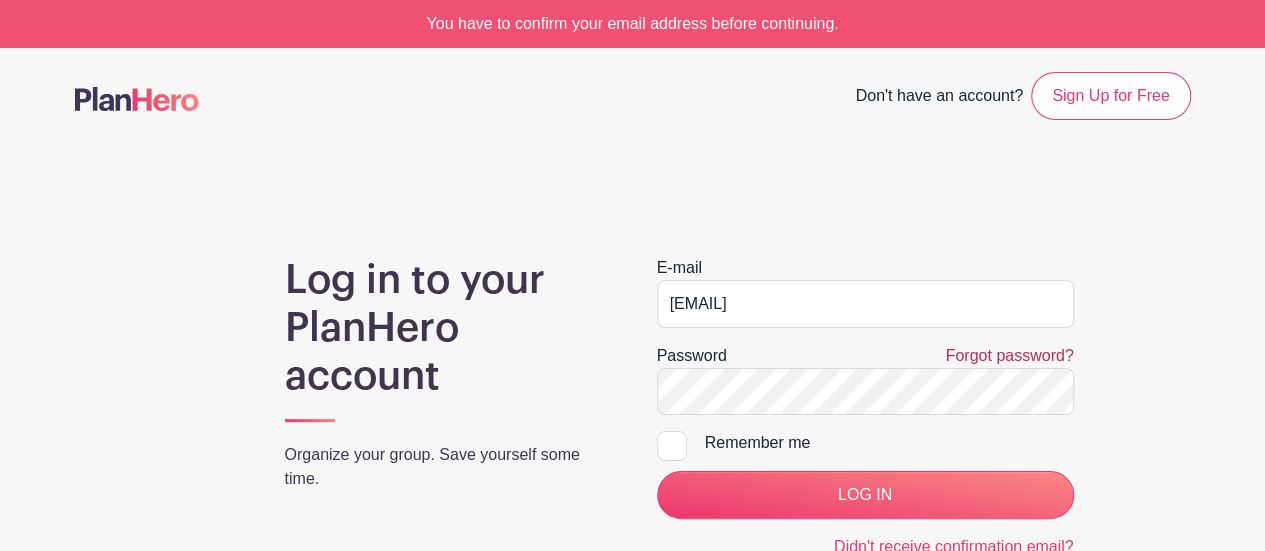 click on "Forgot password?" at bounding box center [1009, 355] 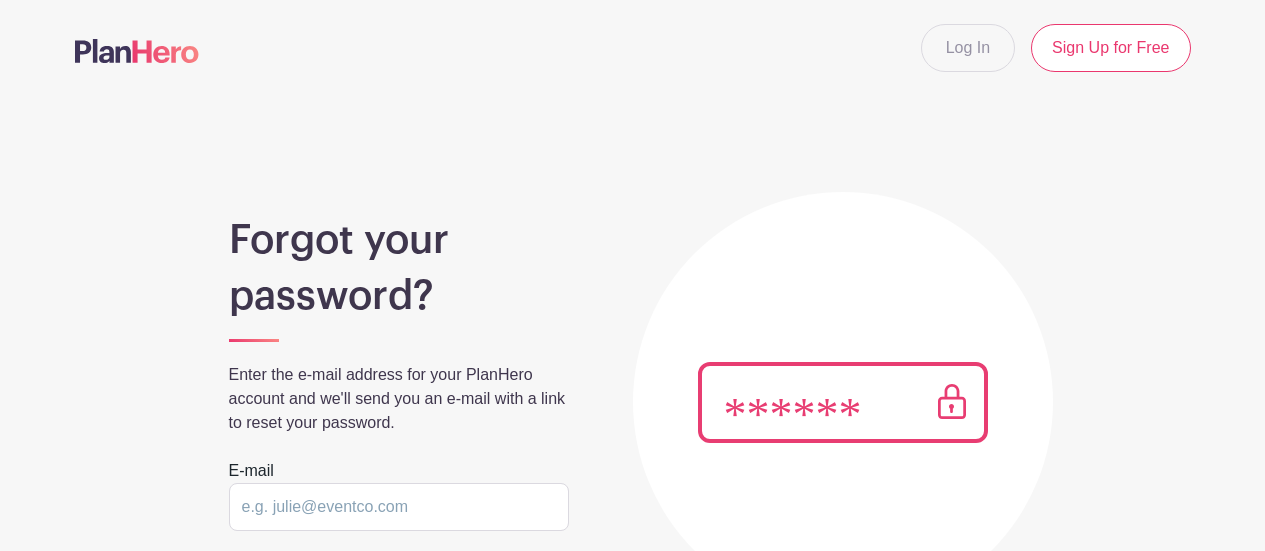 scroll, scrollTop: 0, scrollLeft: 0, axis: both 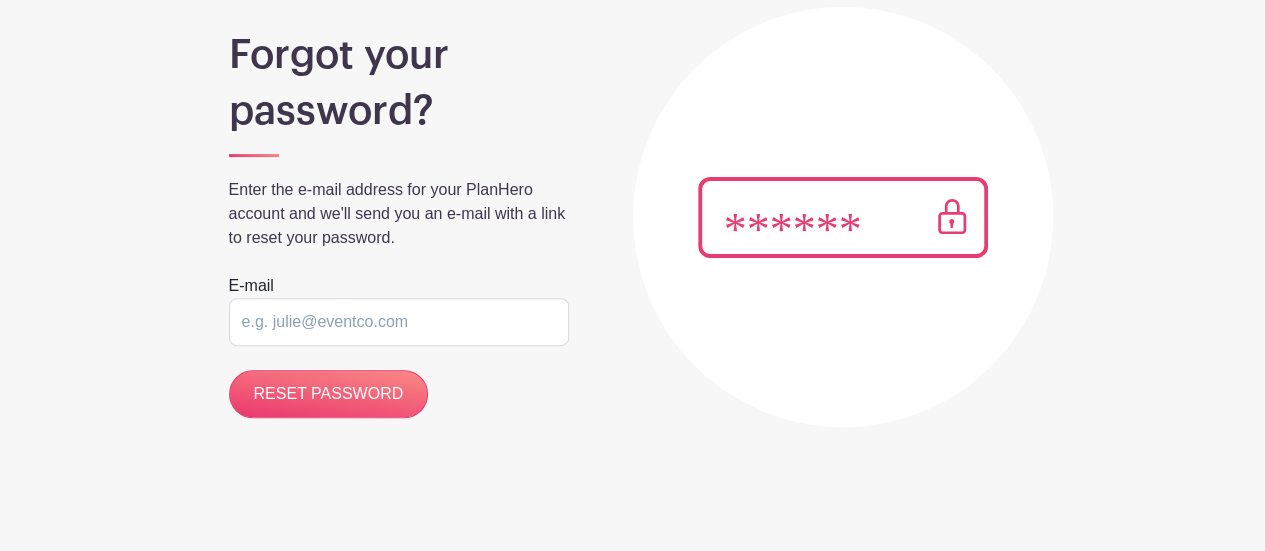 click at bounding box center (399, 322) 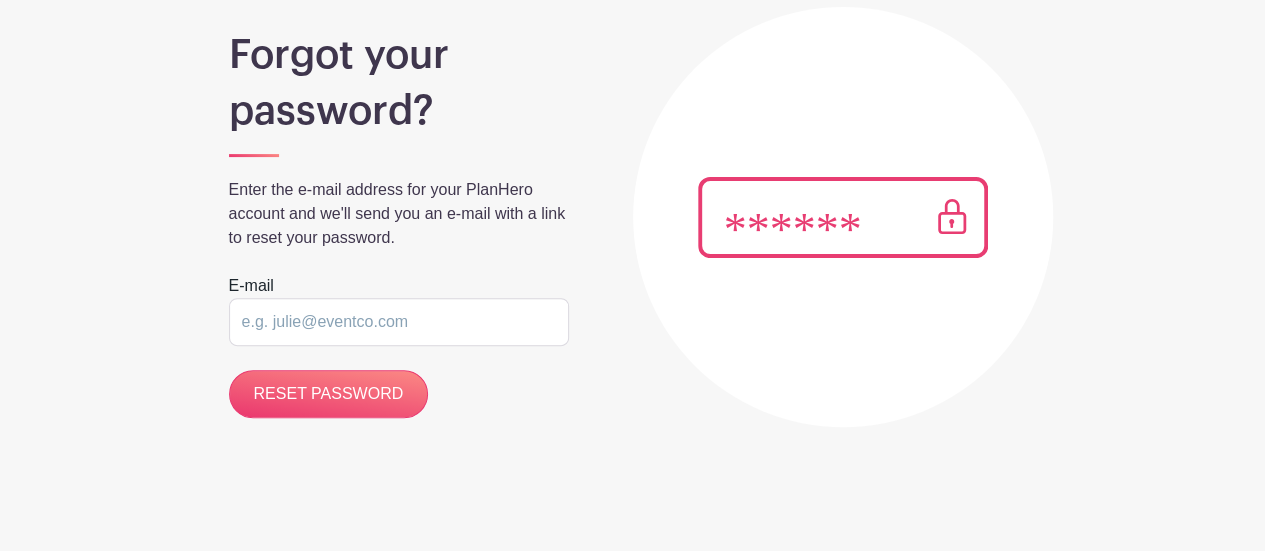 type on "[EMAIL]" 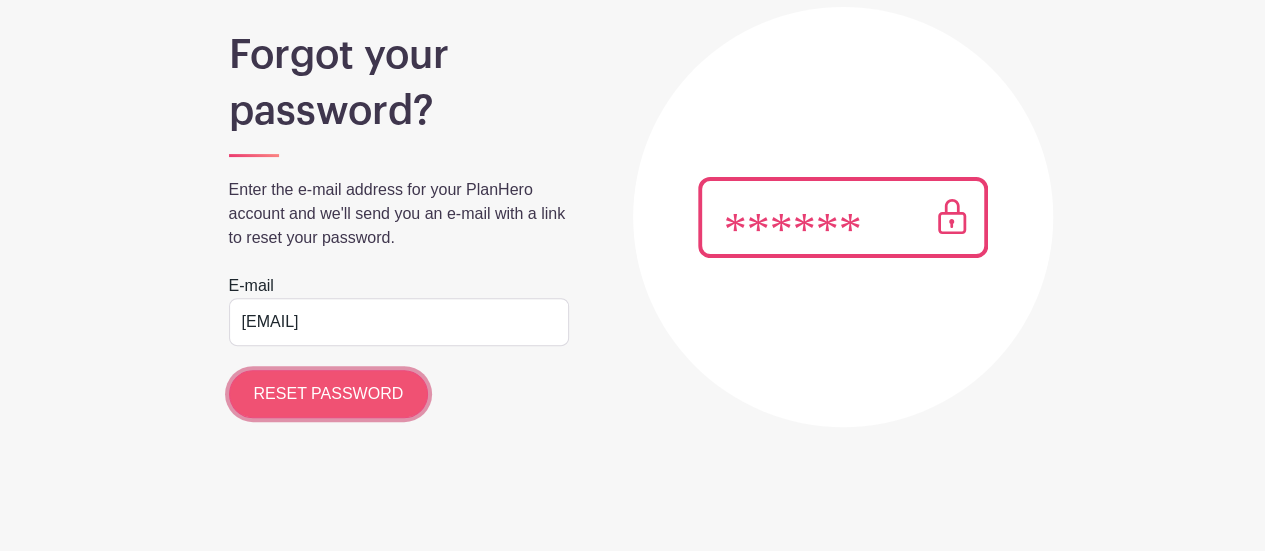click on "RESET PASSWORD" at bounding box center [329, 394] 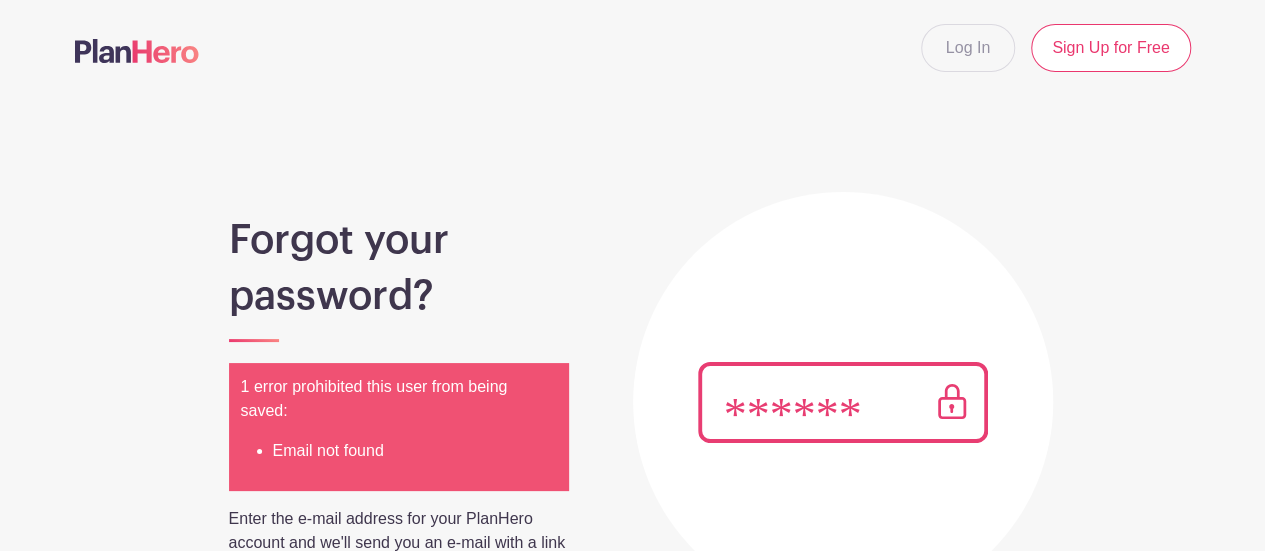 scroll, scrollTop: 107, scrollLeft: 0, axis: vertical 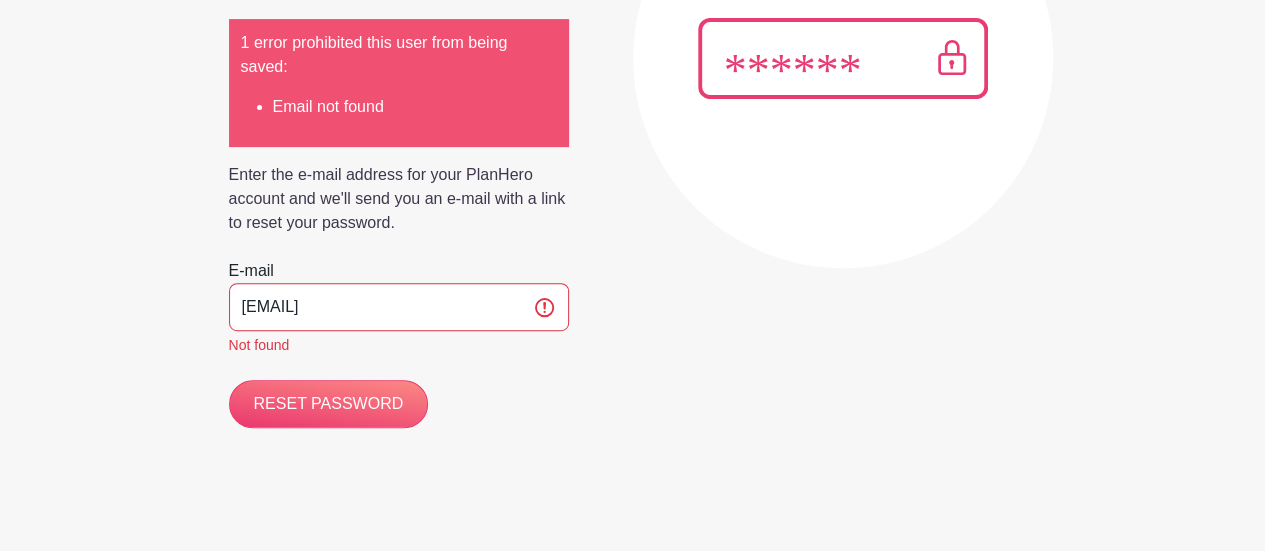 click on "[EMAIL]" at bounding box center (399, 307) 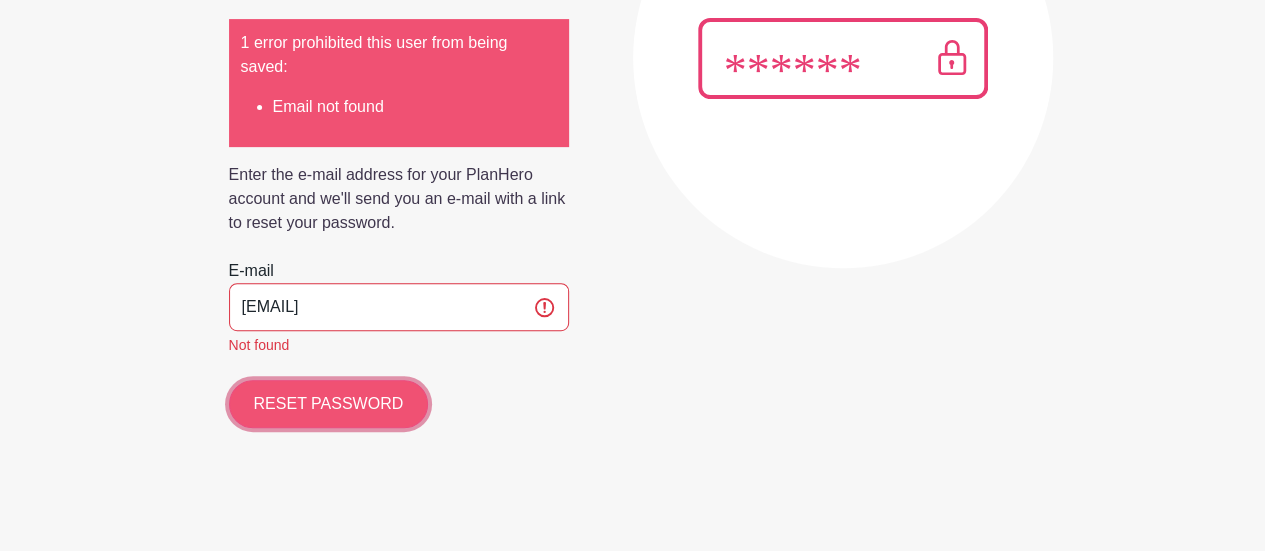 click on "RESET PASSWORD" at bounding box center (329, 404) 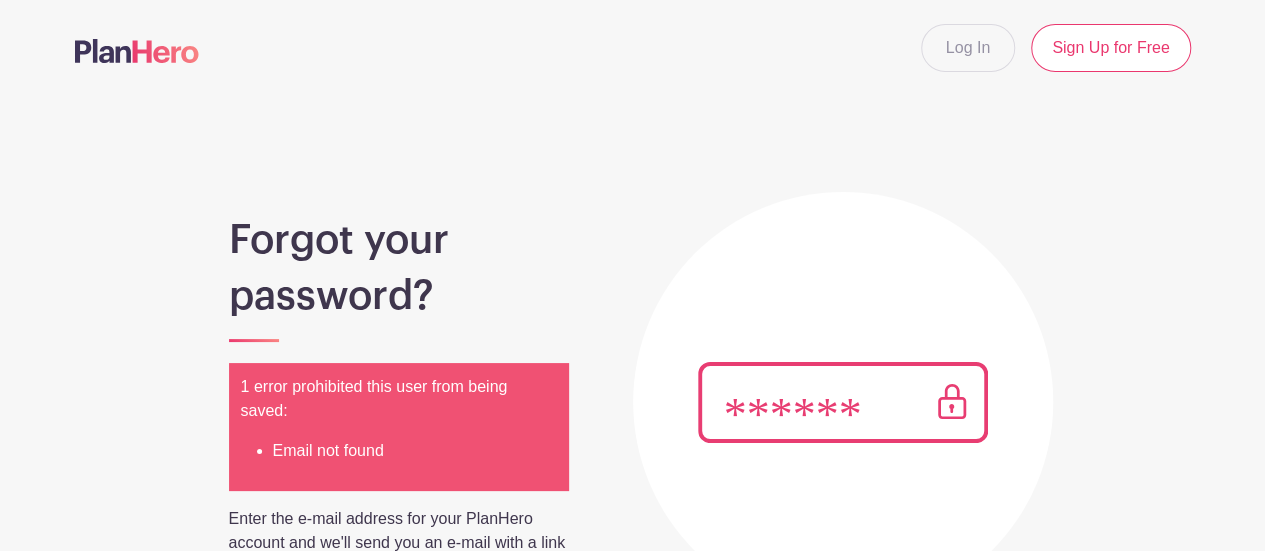 scroll, scrollTop: 107, scrollLeft: 0, axis: vertical 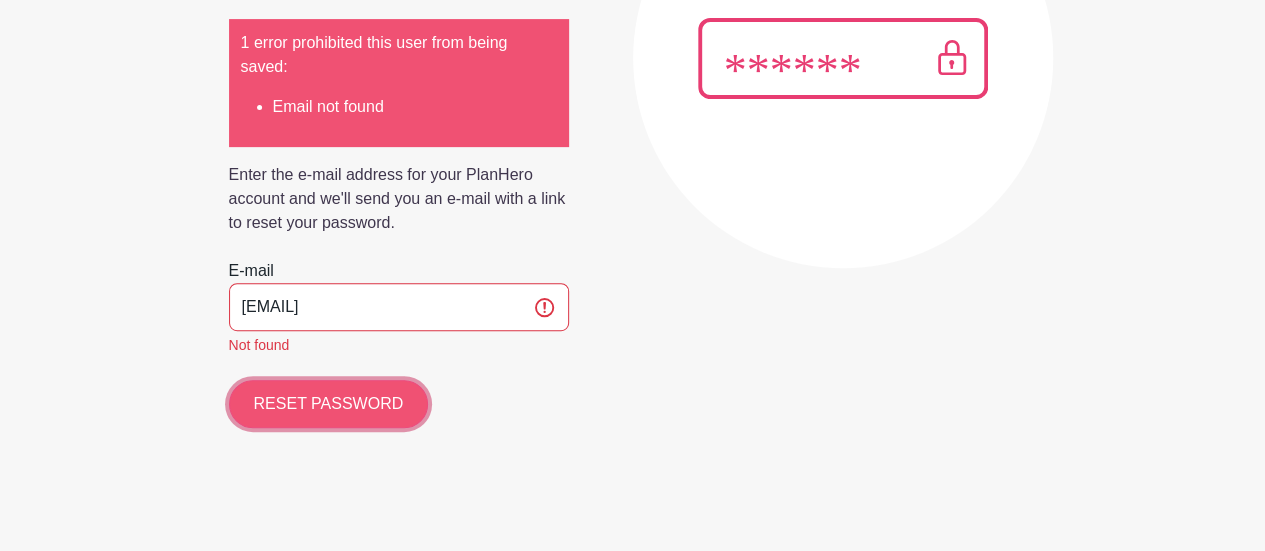 click on "RESET PASSWORD" at bounding box center [329, 404] 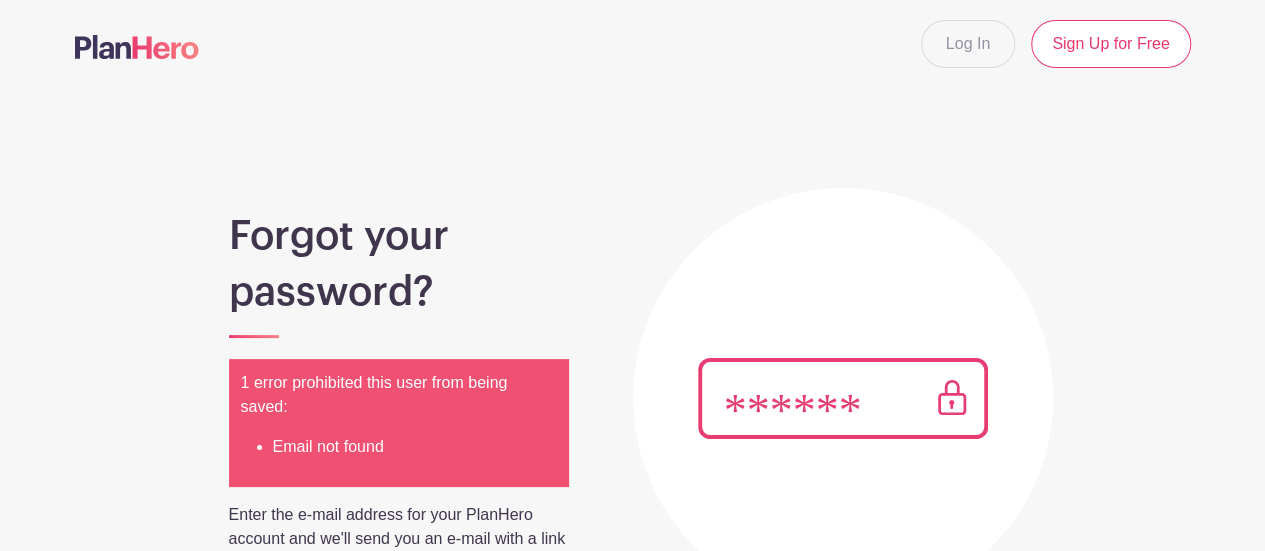 scroll, scrollTop: 0, scrollLeft: 0, axis: both 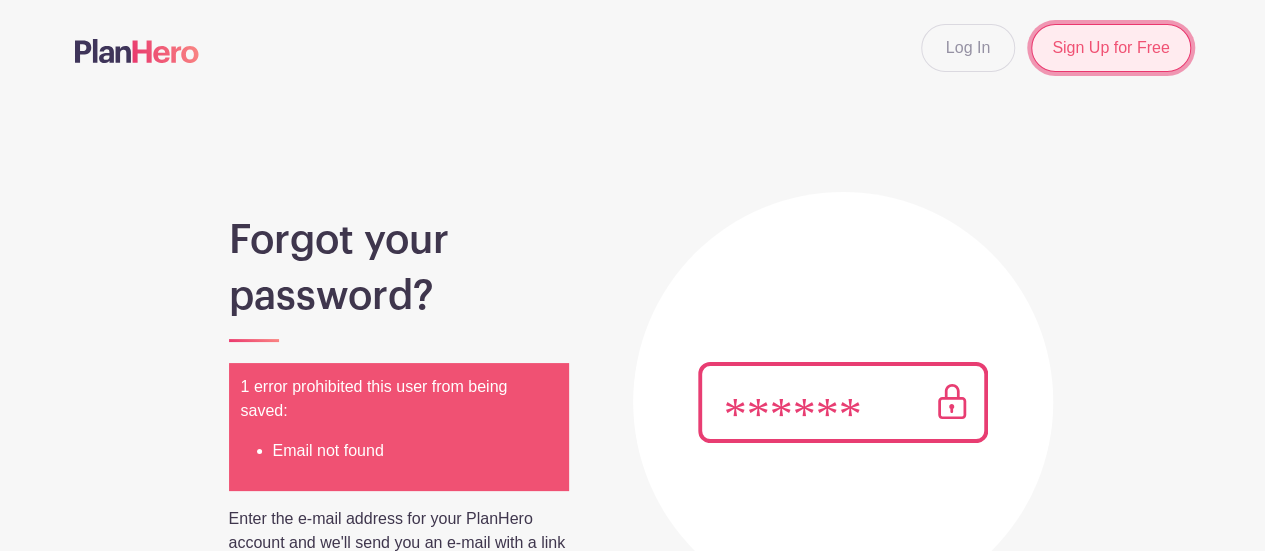 click on "Sign Up for Free" at bounding box center [1110, 48] 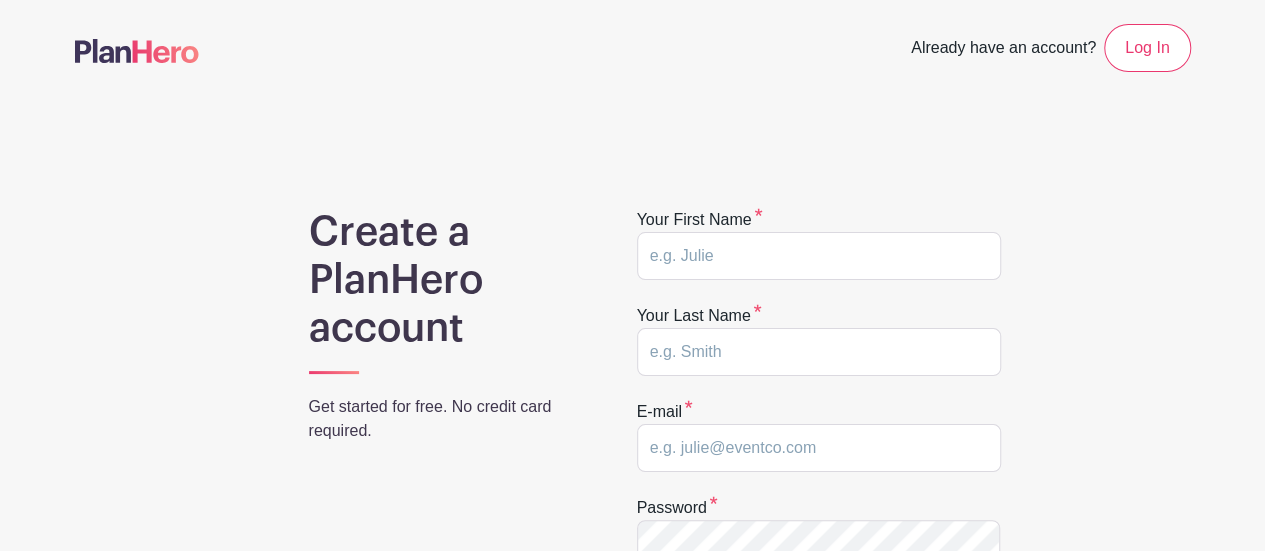 type on "paxanimiaf@example.com" 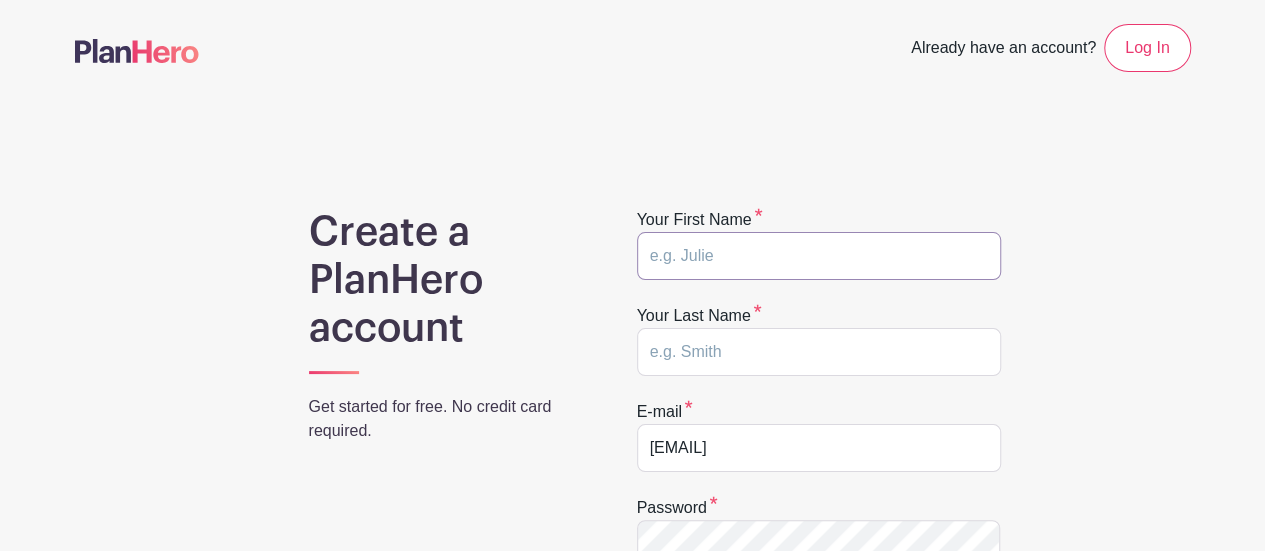 click at bounding box center (819, 256) 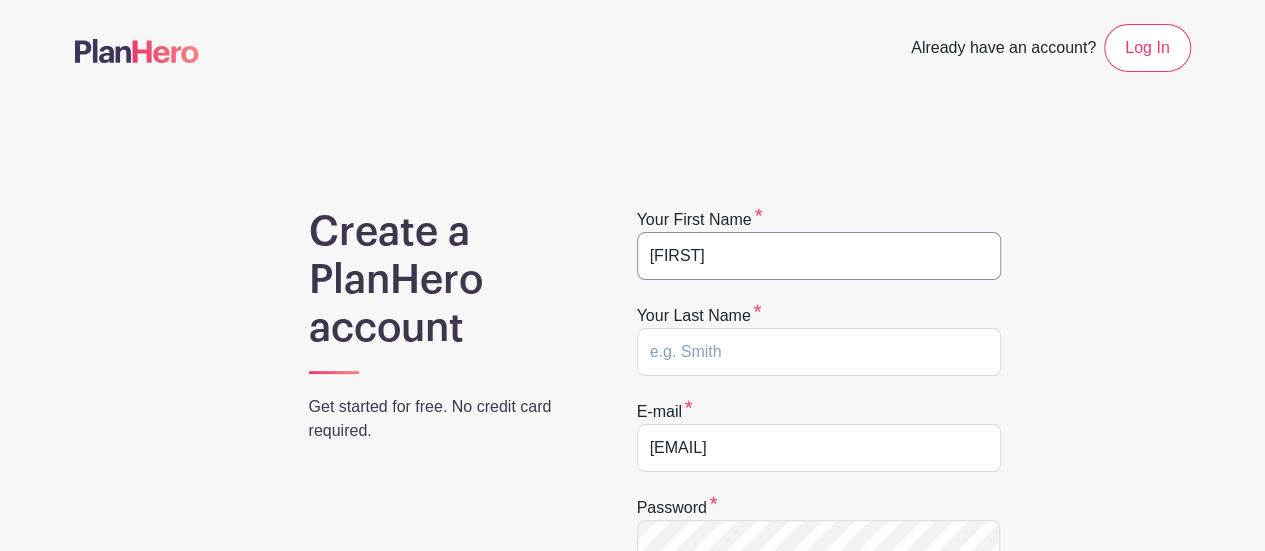 type on "[NAME]" 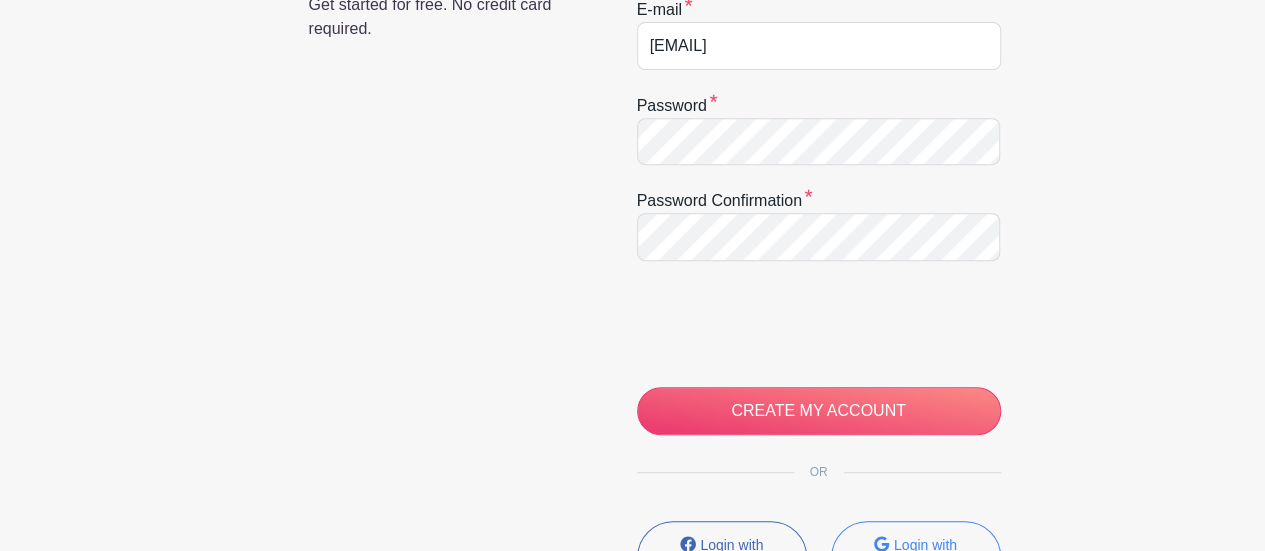 scroll, scrollTop: 421, scrollLeft: 0, axis: vertical 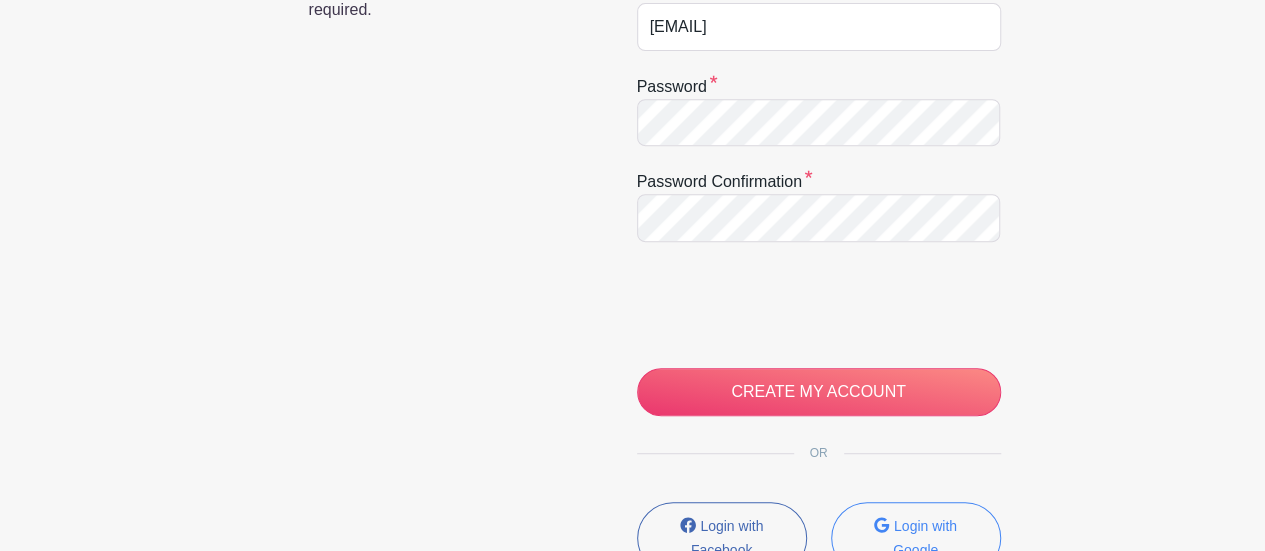 drag, startPoint x: 634, startPoint y: 101, endPoint x: 1110, endPoint y: 173, distance: 481.41458 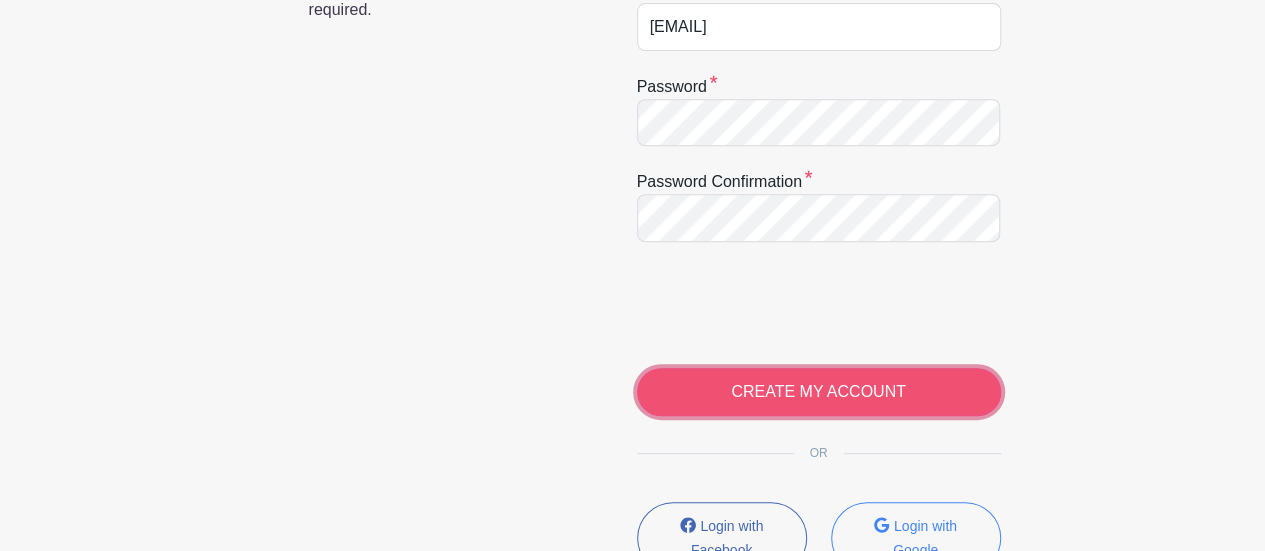 click on "CREATE MY ACCOUNT" at bounding box center [819, 392] 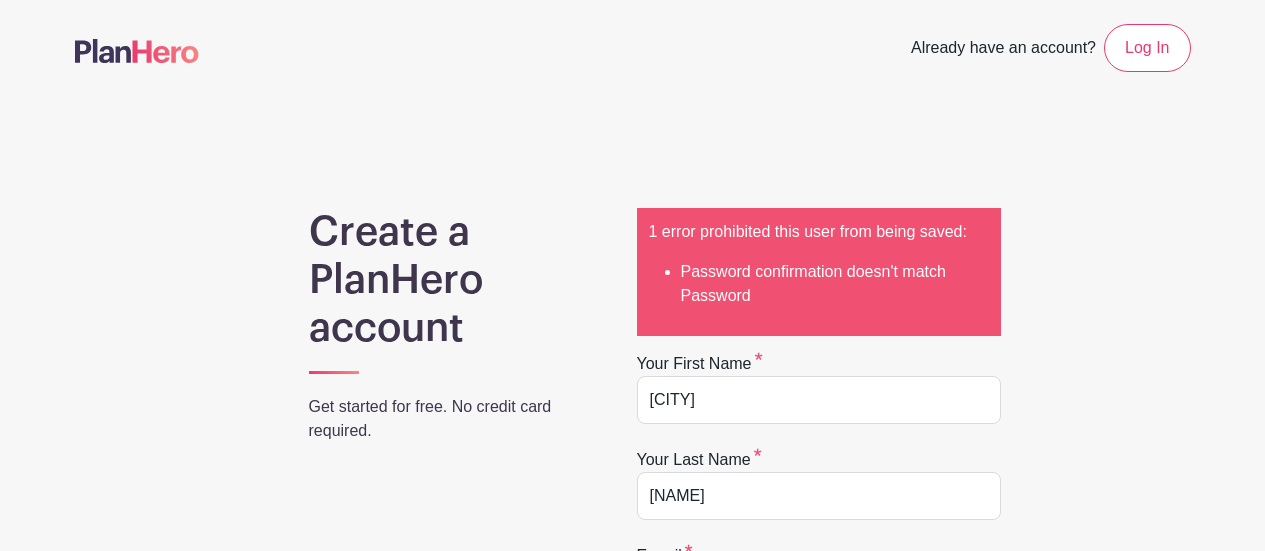 scroll, scrollTop: 0, scrollLeft: 0, axis: both 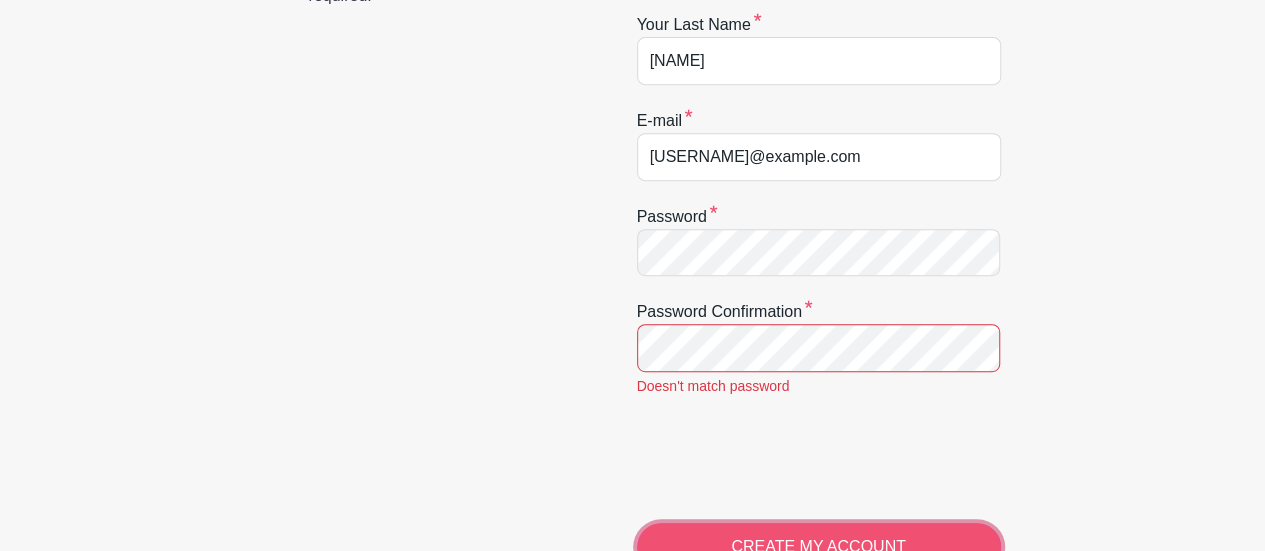 click on "CREATE MY ACCOUNT" at bounding box center [819, 547] 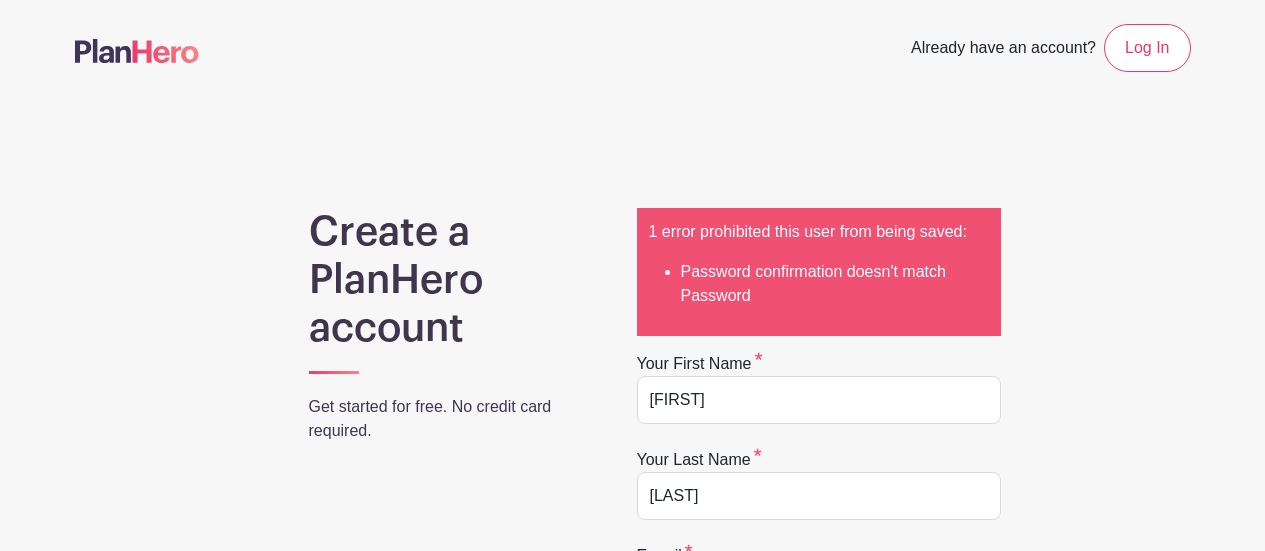 scroll, scrollTop: 0, scrollLeft: 0, axis: both 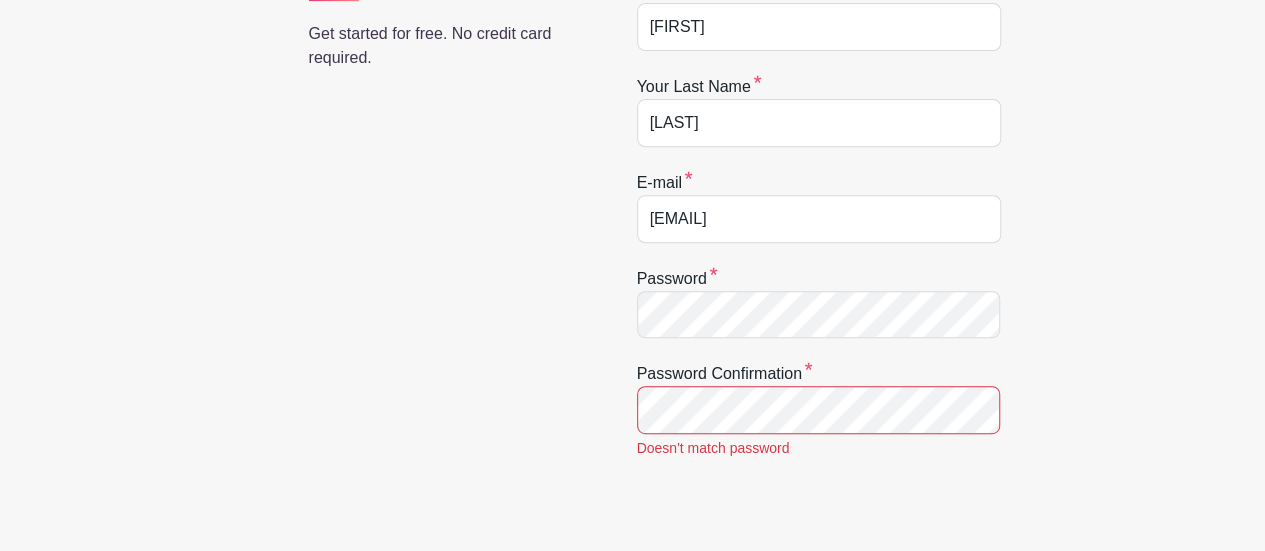 drag, startPoint x: 718, startPoint y: 336, endPoint x: 1231, endPoint y: 172, distance: 538.57684 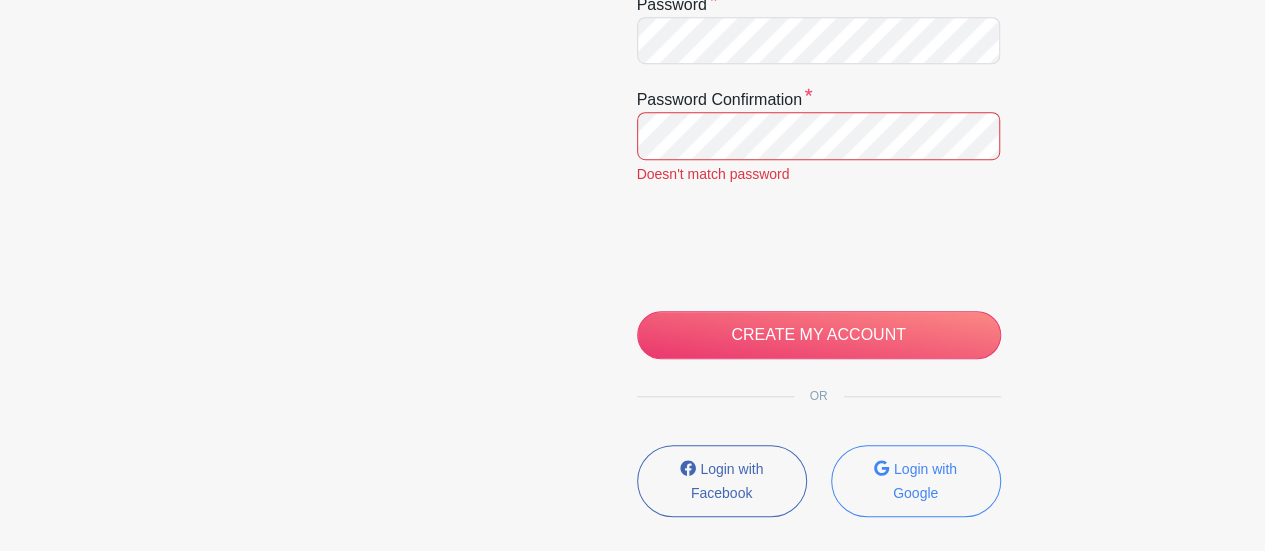 scroll, scrollTop: 644, scrollLeft: 0, axis: vertical 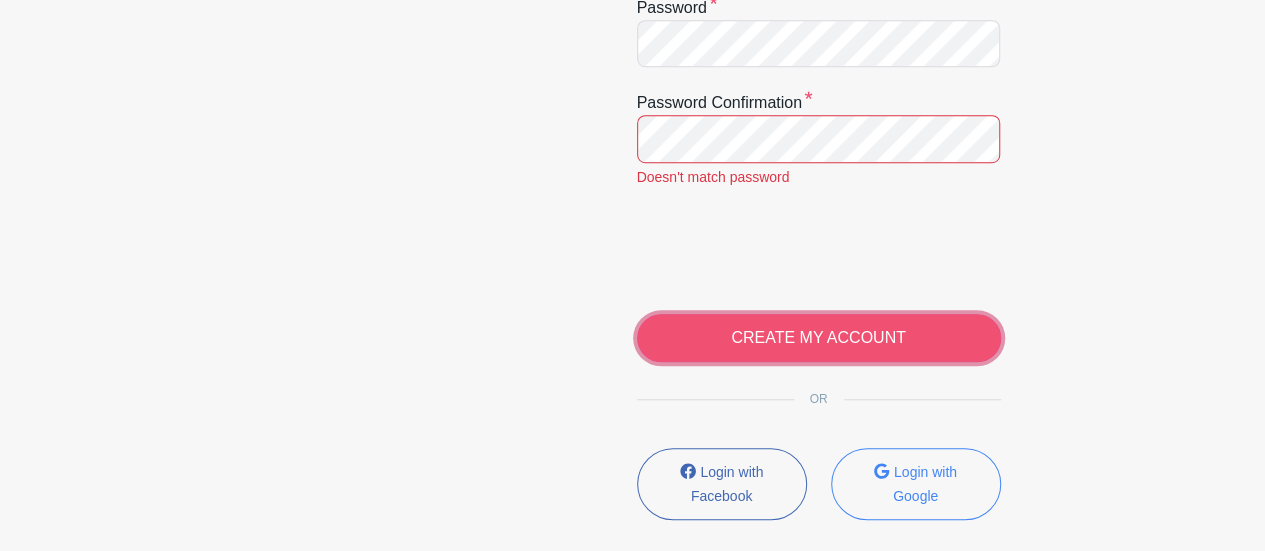 click on "CREATE MY ACCOUNT" at bounding box center (819, 338) 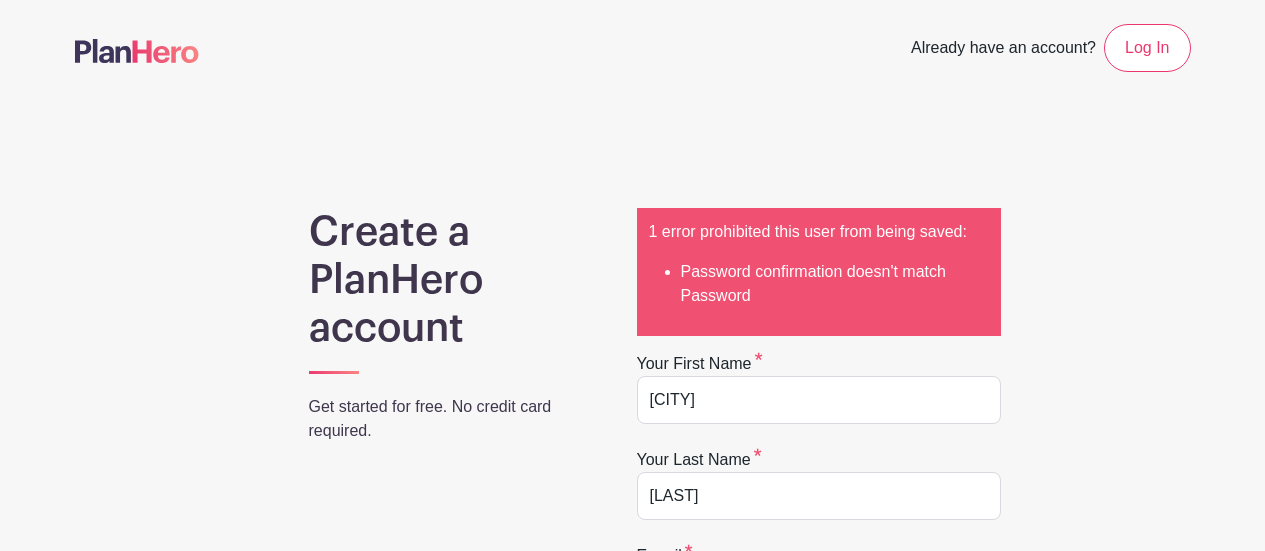 scroll, scrollTop: 0, scrollLeft: 0, axis: both 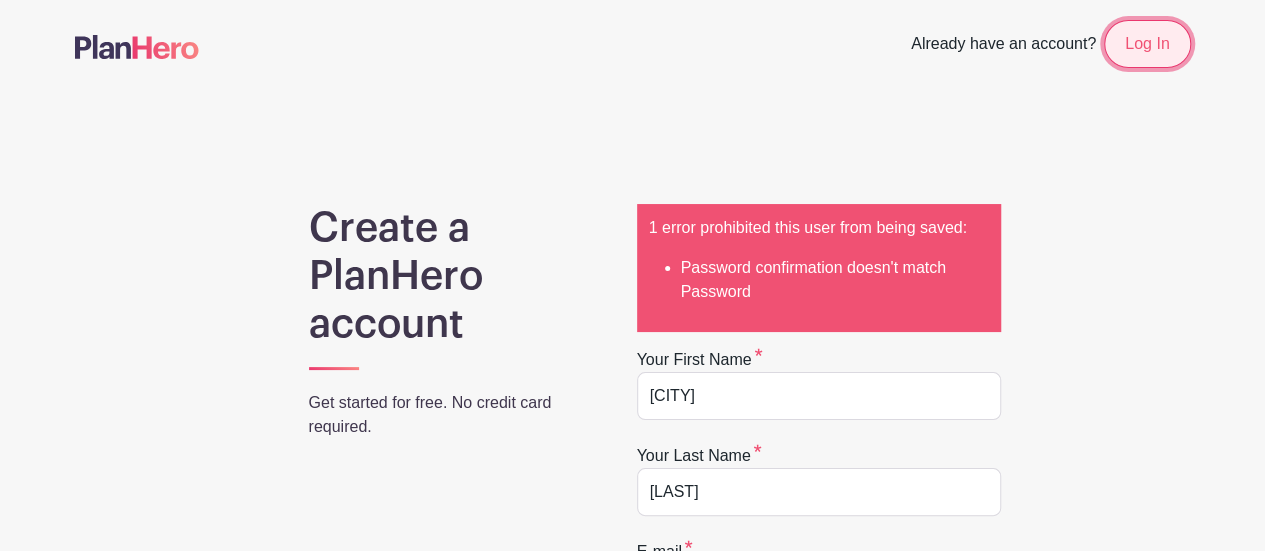 click on "Log In" at bounding box center (1147, 44) 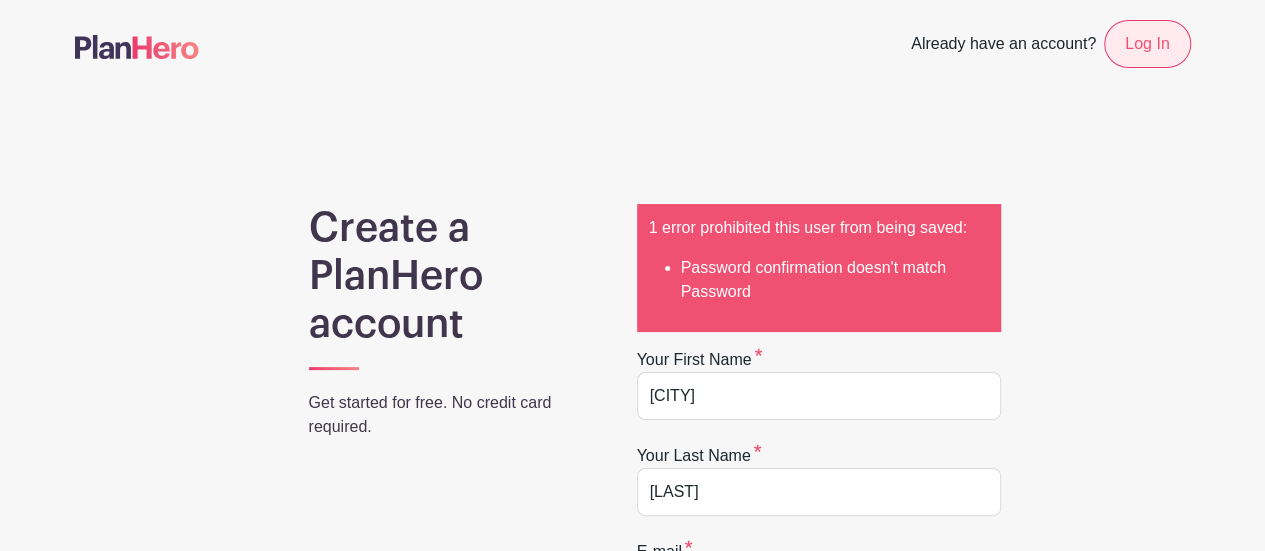 scroll, scrollTop: 0, scrollLeft: 0, axis: both 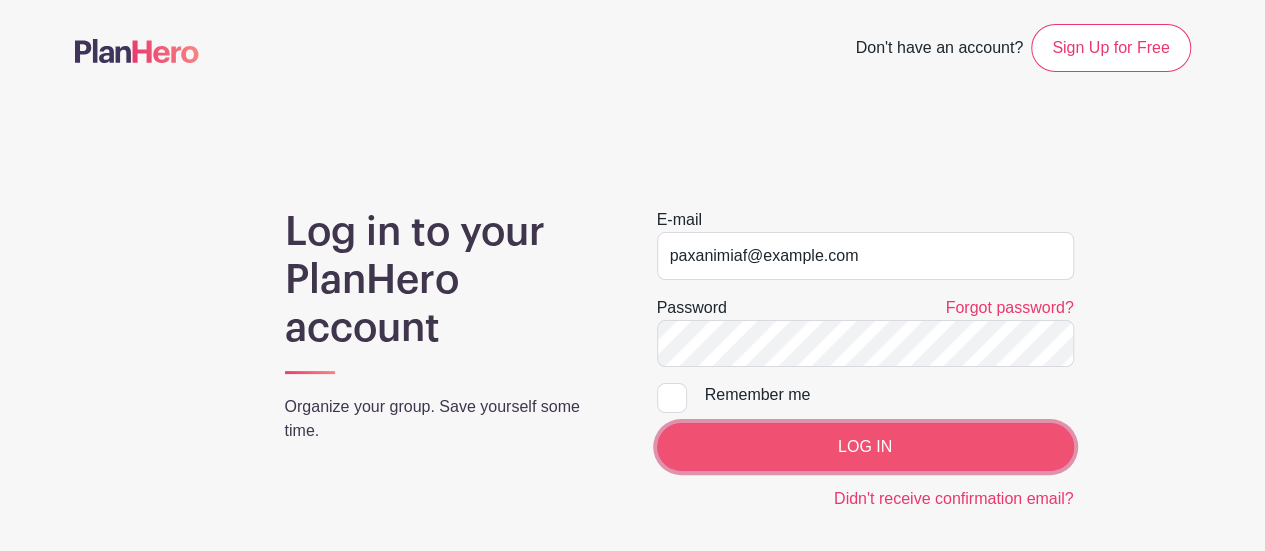 click on "LOG IN" at bounding box center (865, 447) 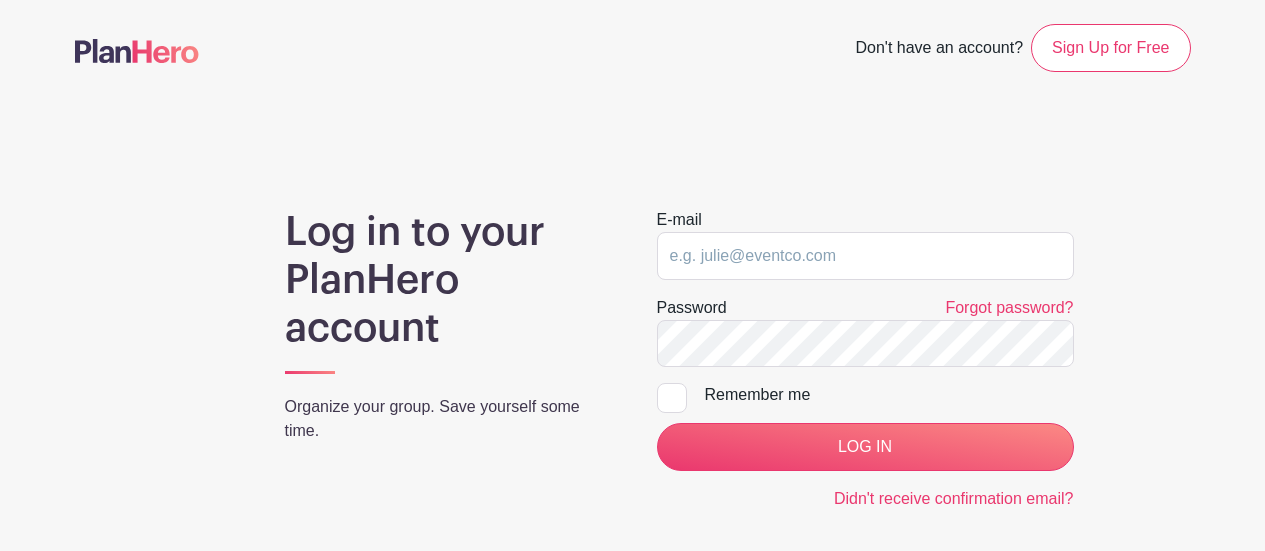 scroll, scrollTop: 0, scrollLeft: 0, axis: both 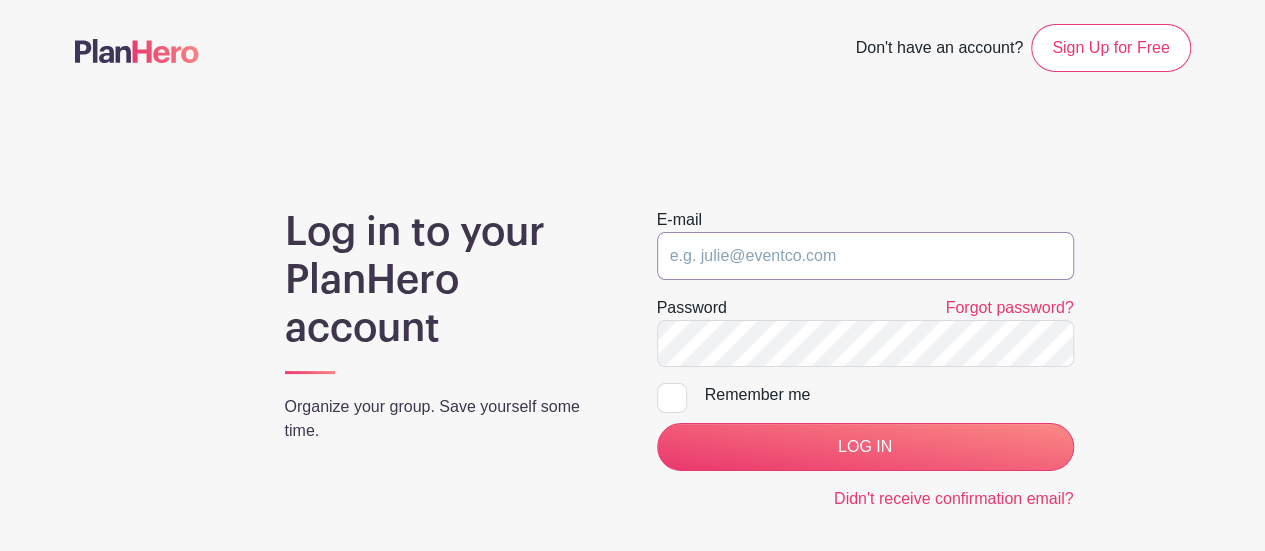 type on "[EMAIL]" 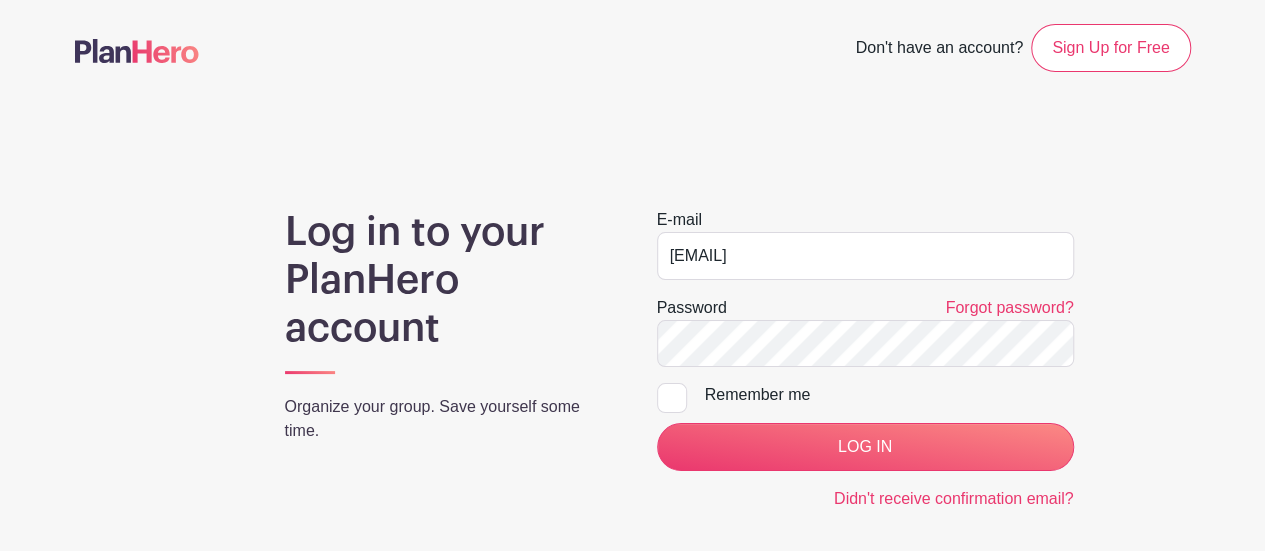 click at bounding box center [672, 398] 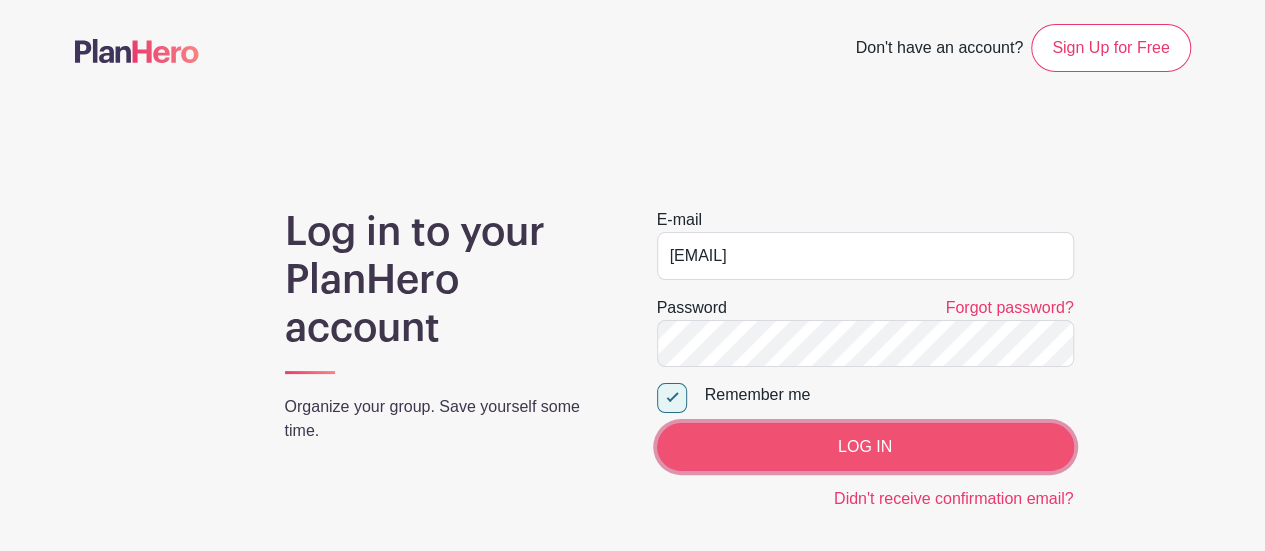 click on "LOG IN" at bounding box center (865, 447) 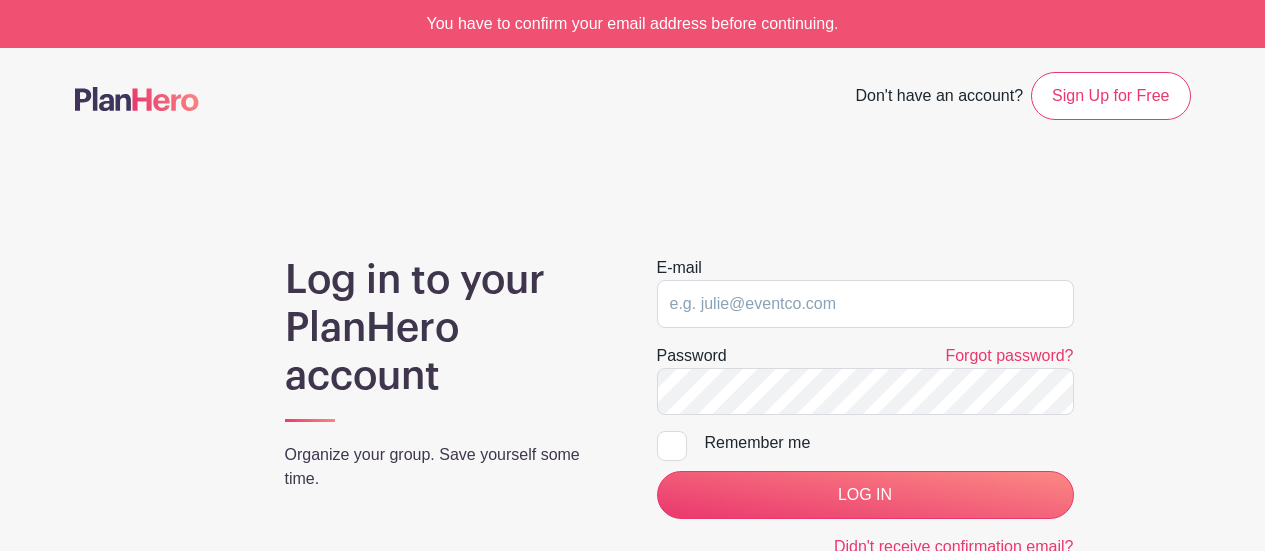 scroll, scrollTop: 0, scrollLeft: 0, axis: both 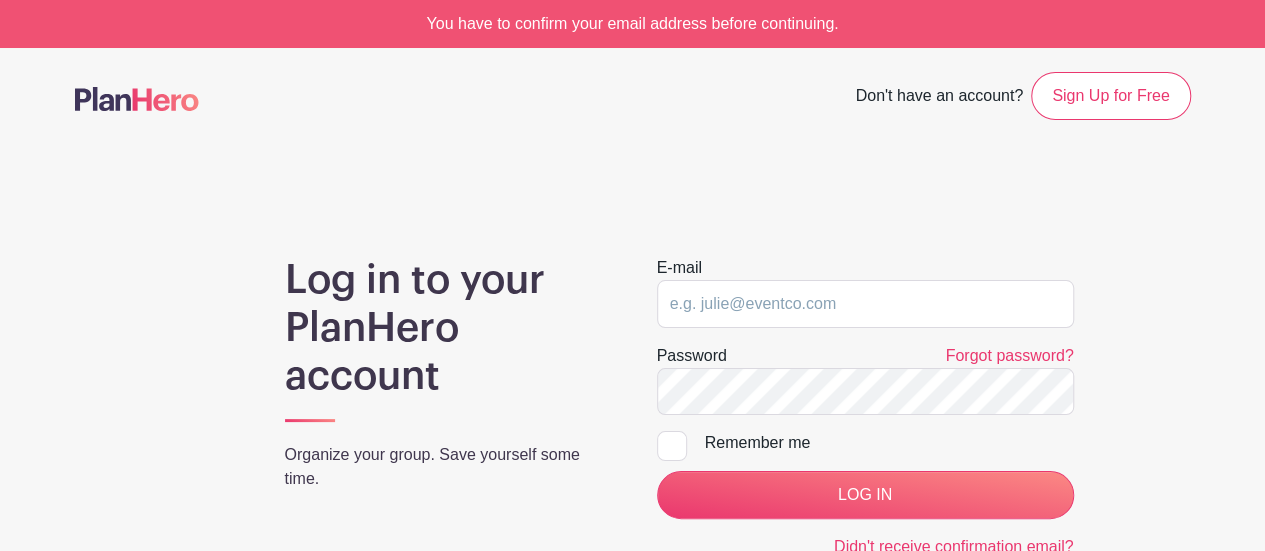 type on "[EMAIL]" 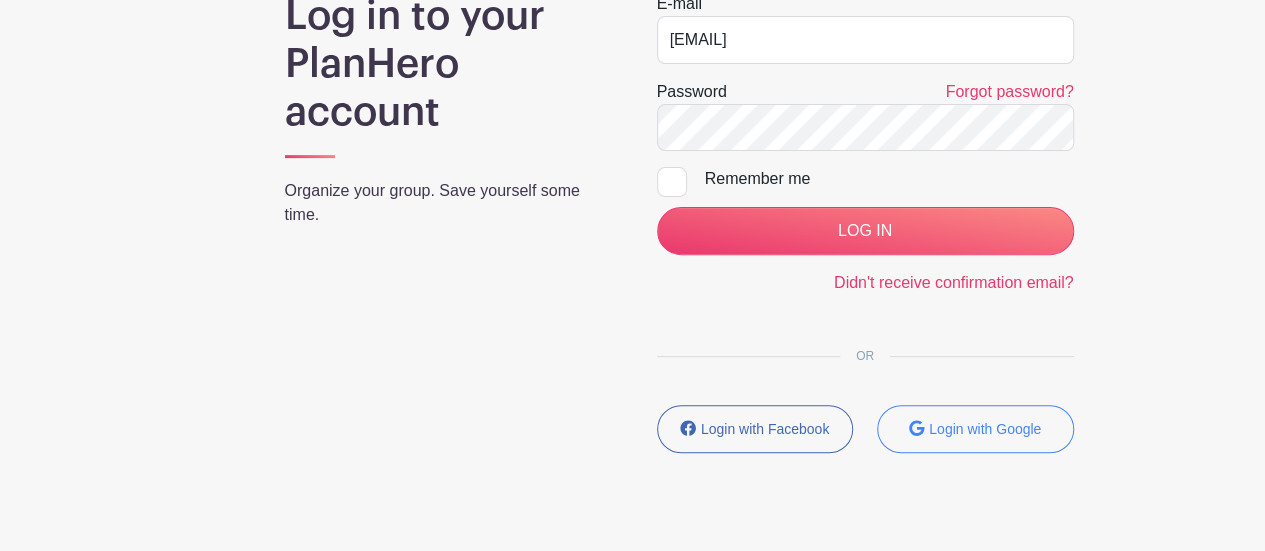 scroll, scrollTop: 304, scrollLeft: 0, axis: vertical 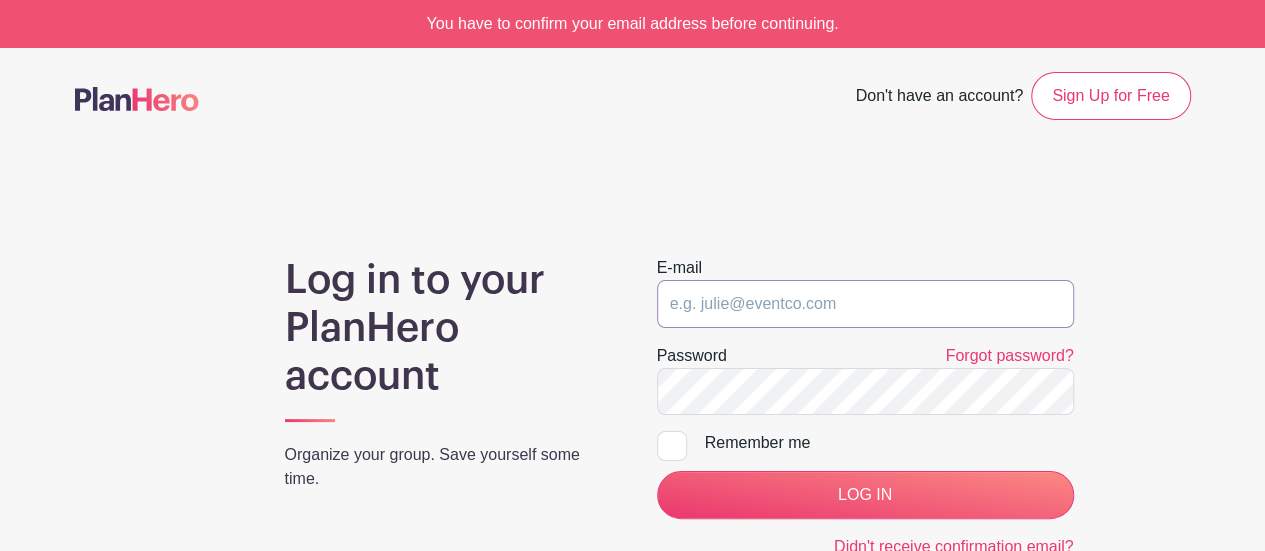 type on "[EMAIL]" 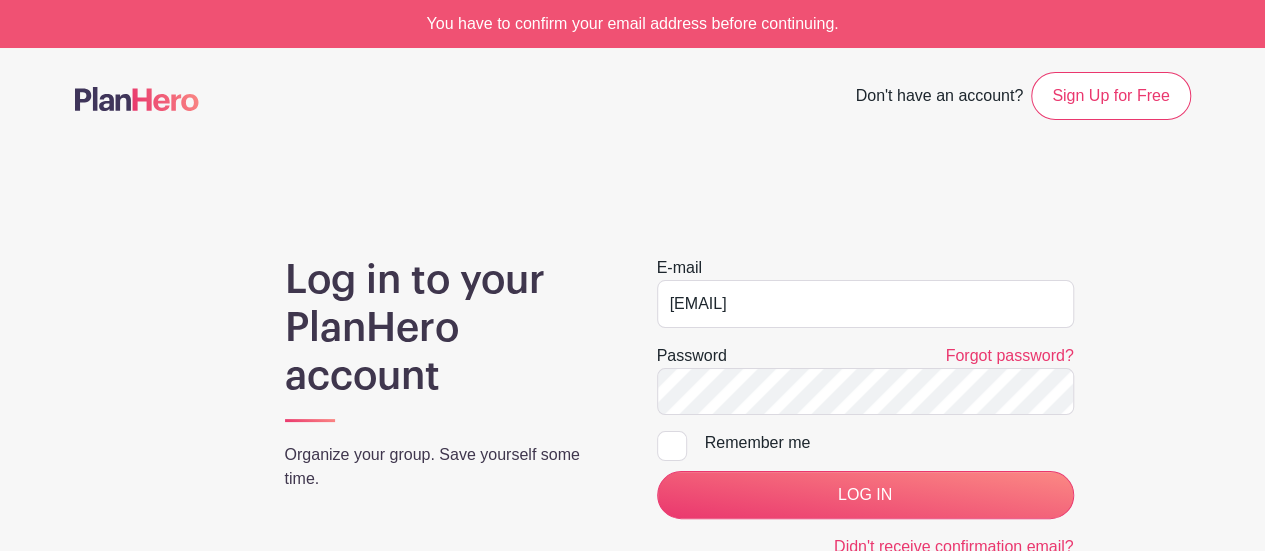 click at bounding box center [672, 446] 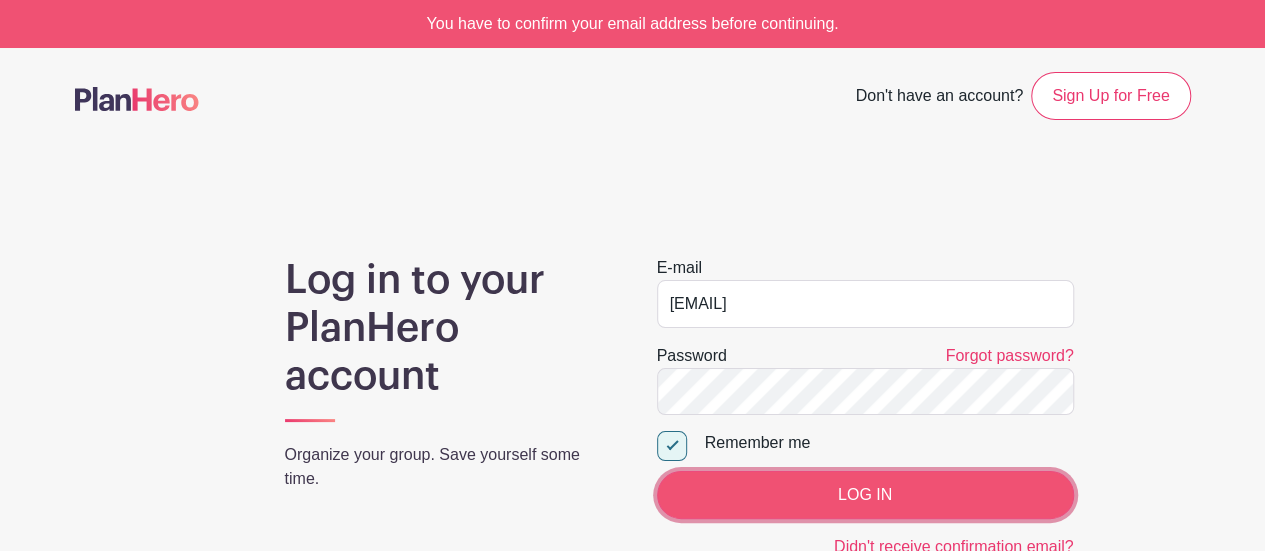 click on "LOG IN" at bounding box center [865, 495] 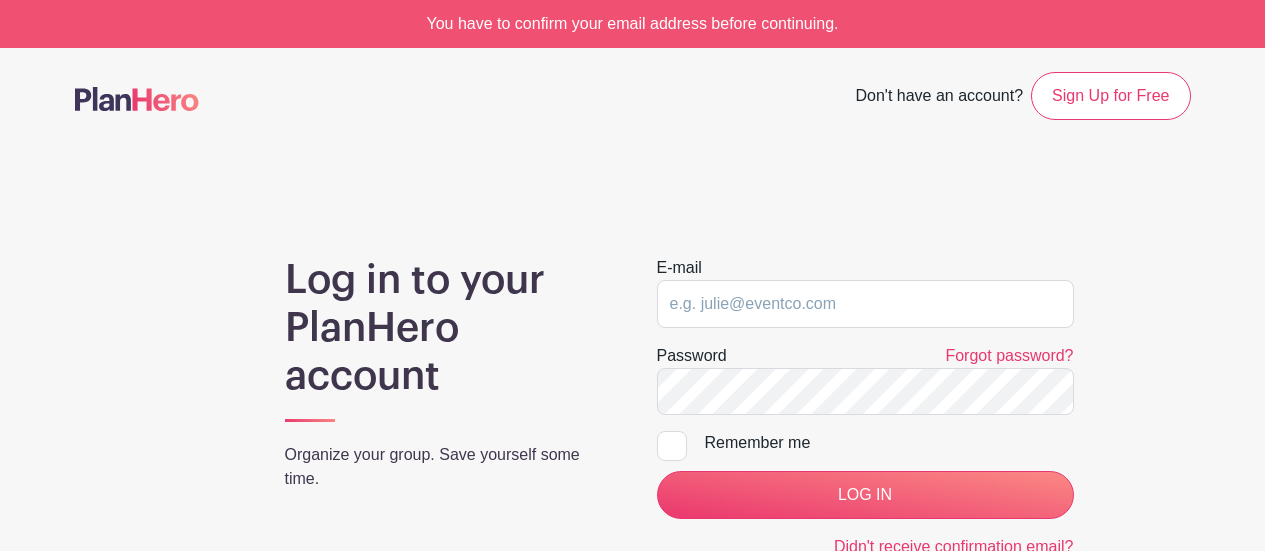 scroll, scrollTop: 0, scrollLeft: 0, axis: both 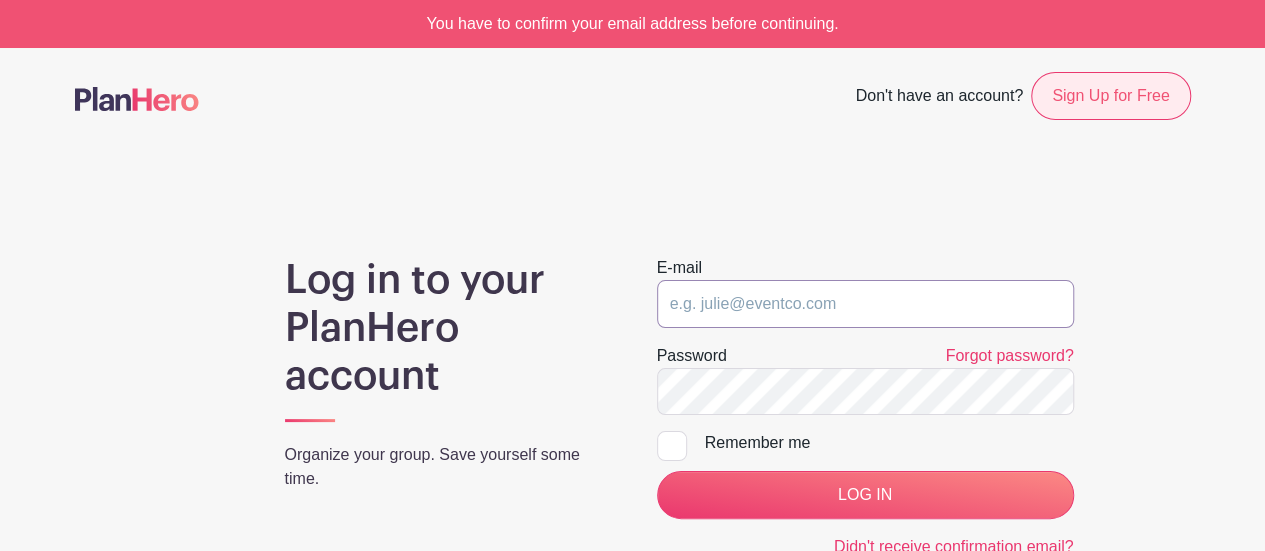 type on "[EMAIL]" 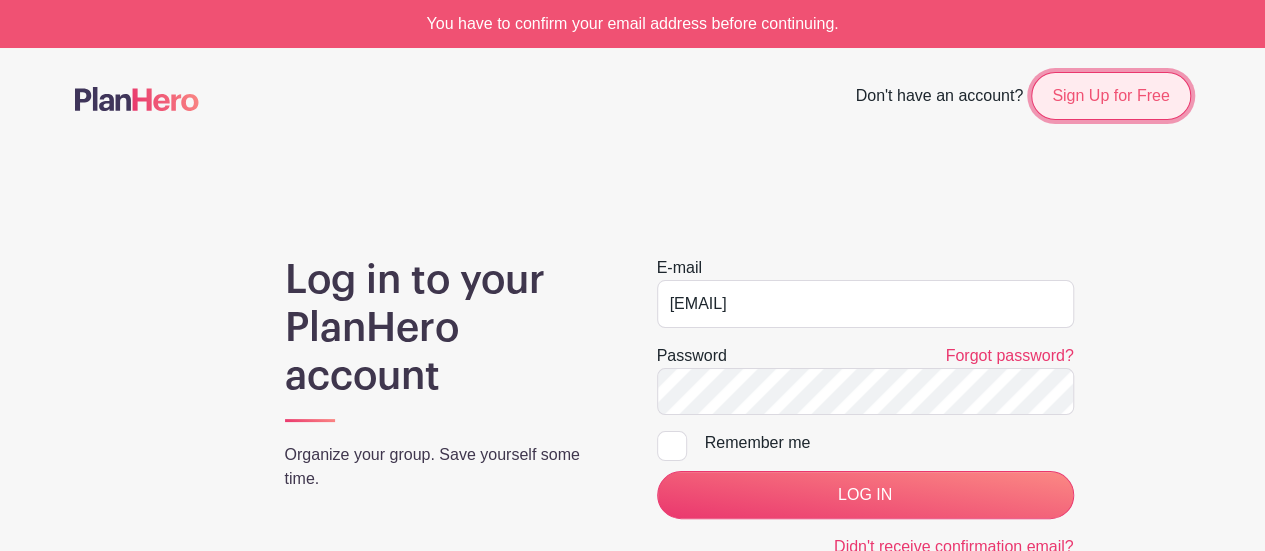 click on "Sign Up for Free" at bounding box center (1110, 96) 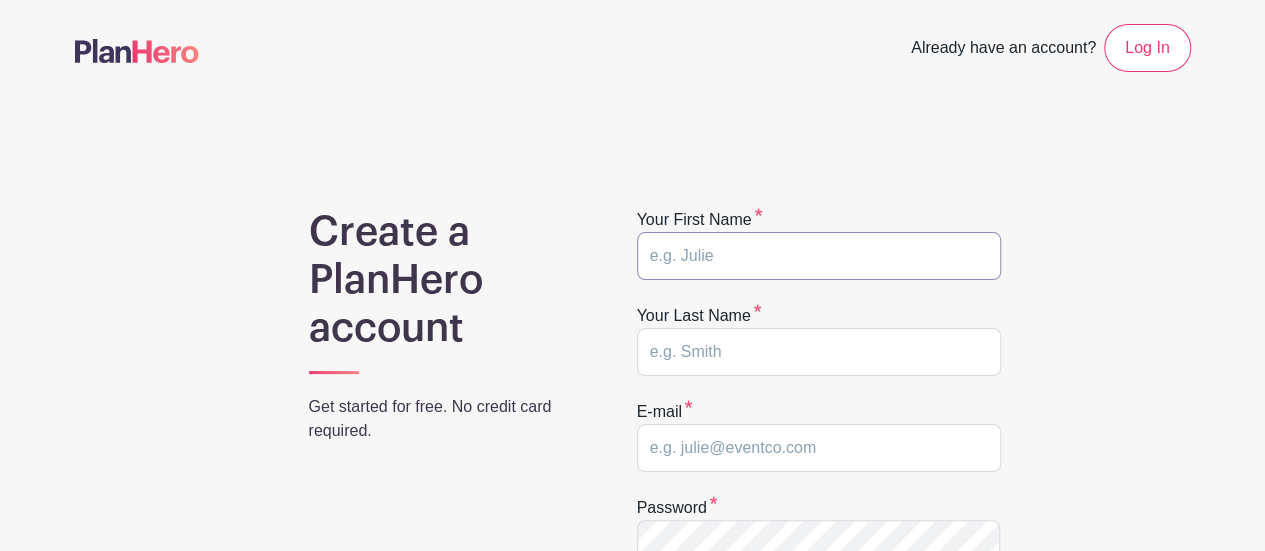 click at bounding box center (819, 256) 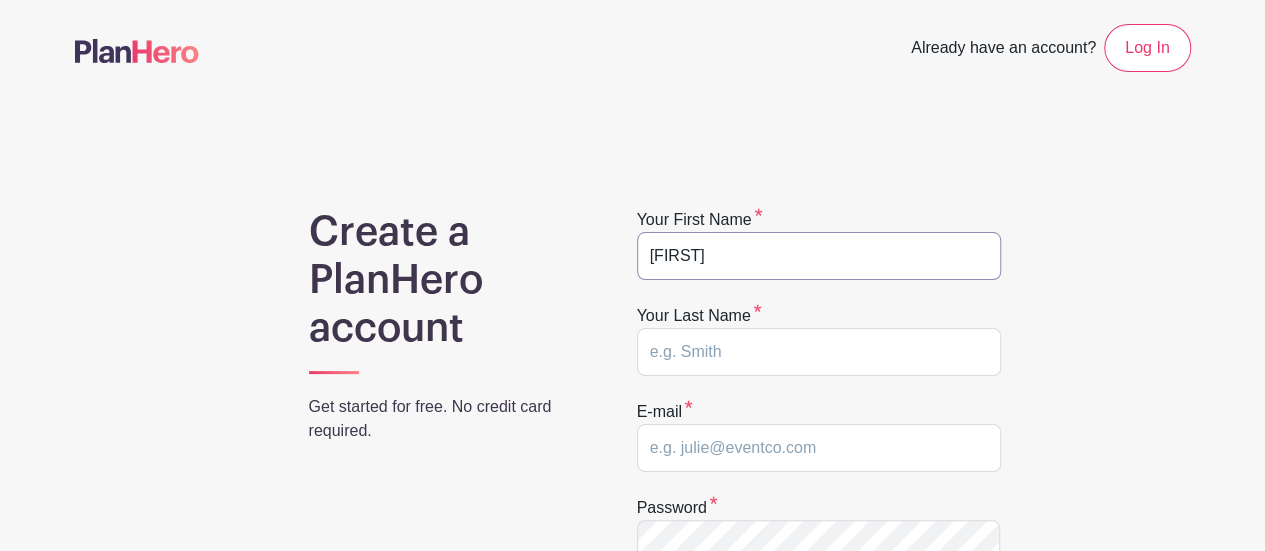 type on "[LAST]" 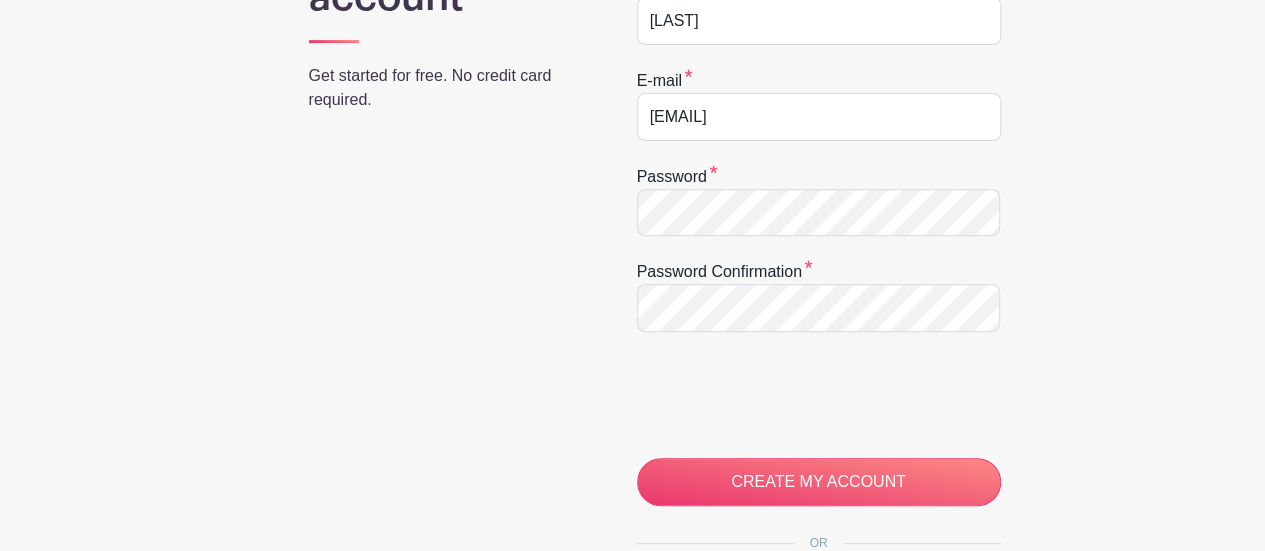 scroll, scrollTop: 354, scrollLeft: 0, axis: vertical 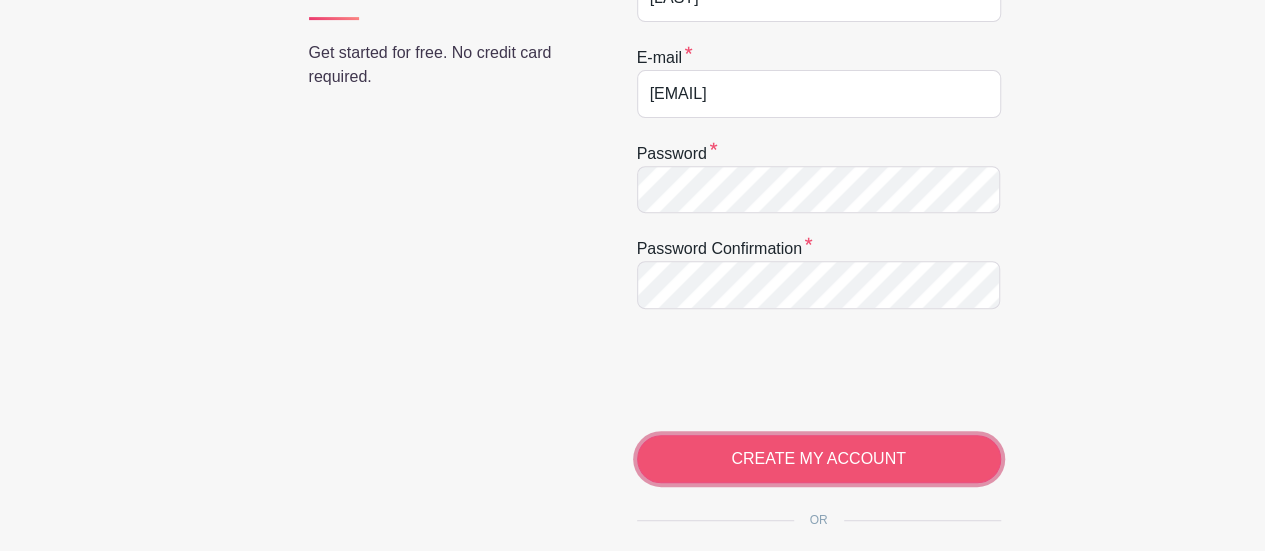 click on "CREATE MY ACCOUNT" at bounding box center [819, 459] 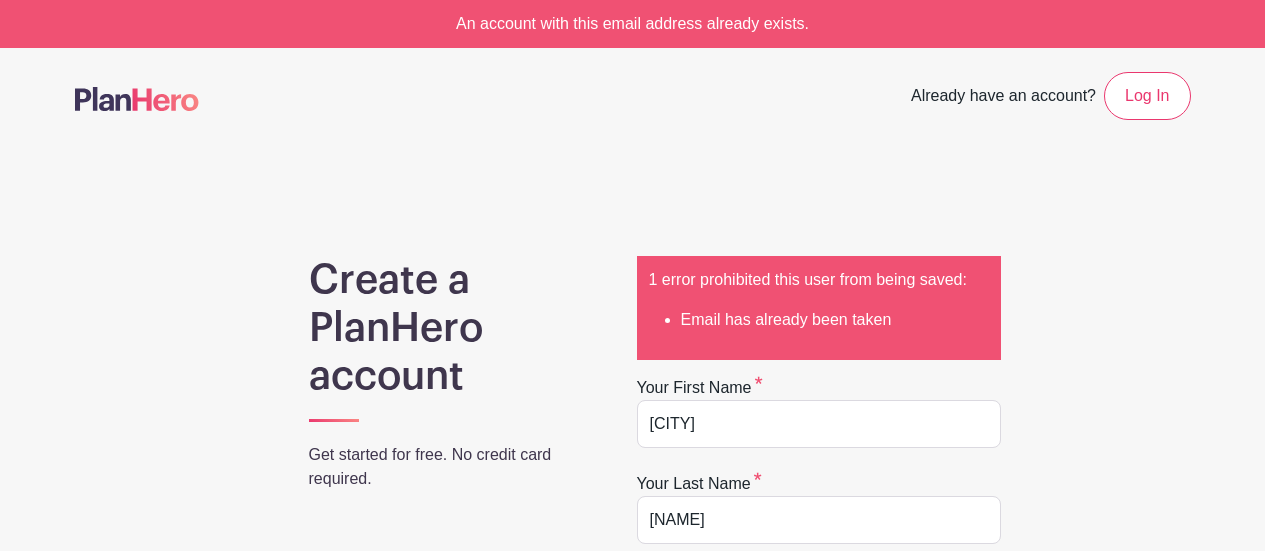 scroll, scrollTop: 0, scrollLeft: 0, axis: both 